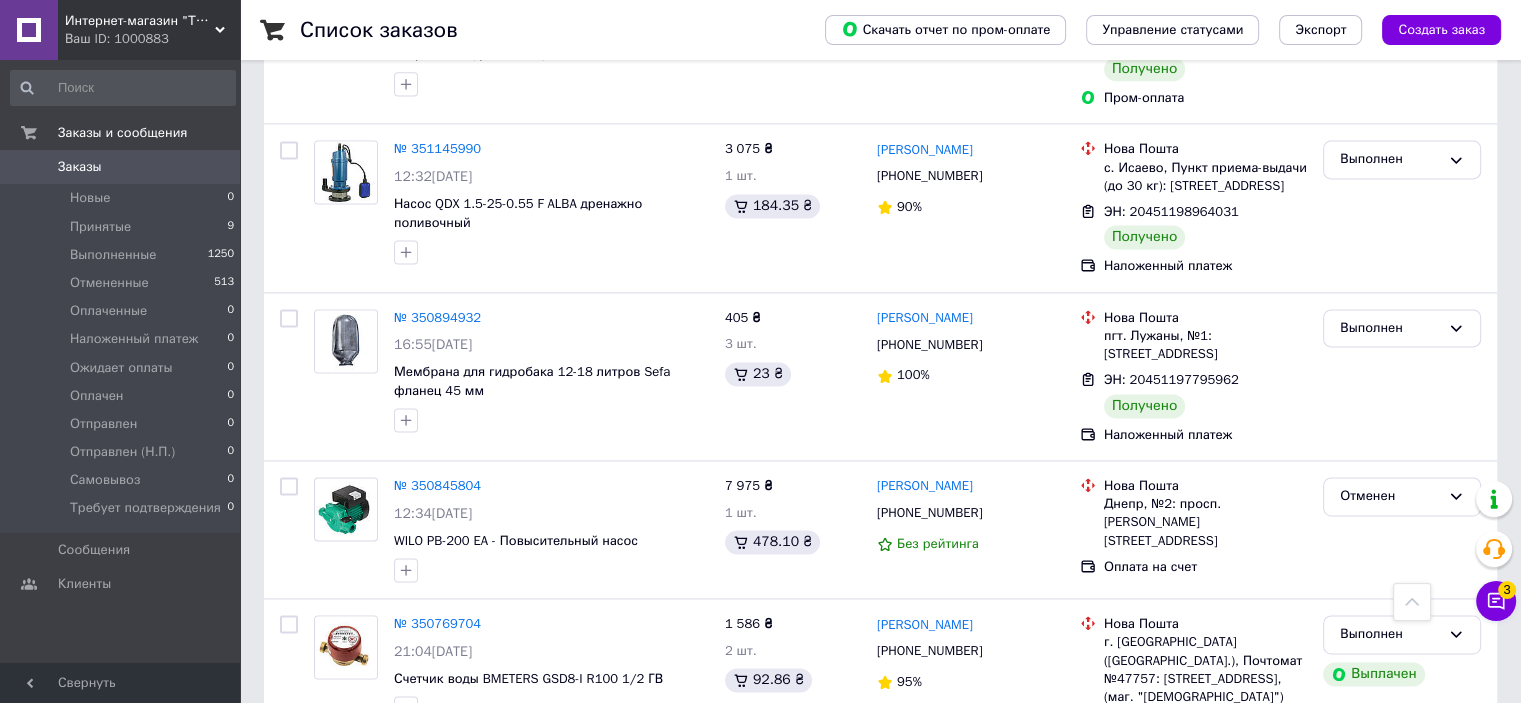 scroll, scrollTop: 3188, scrollLeft: 0, axis: vertical 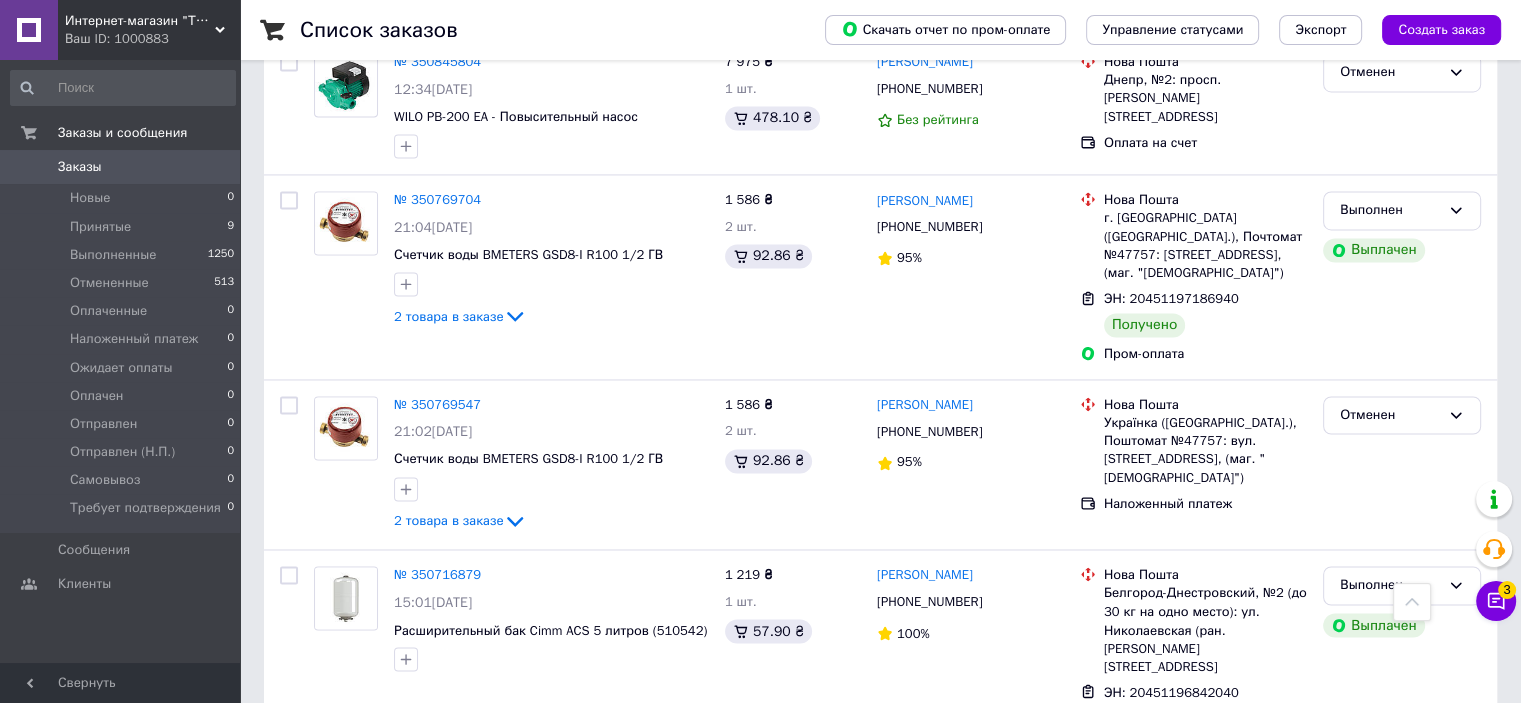 click on "2" at bounding box center (327, 817) 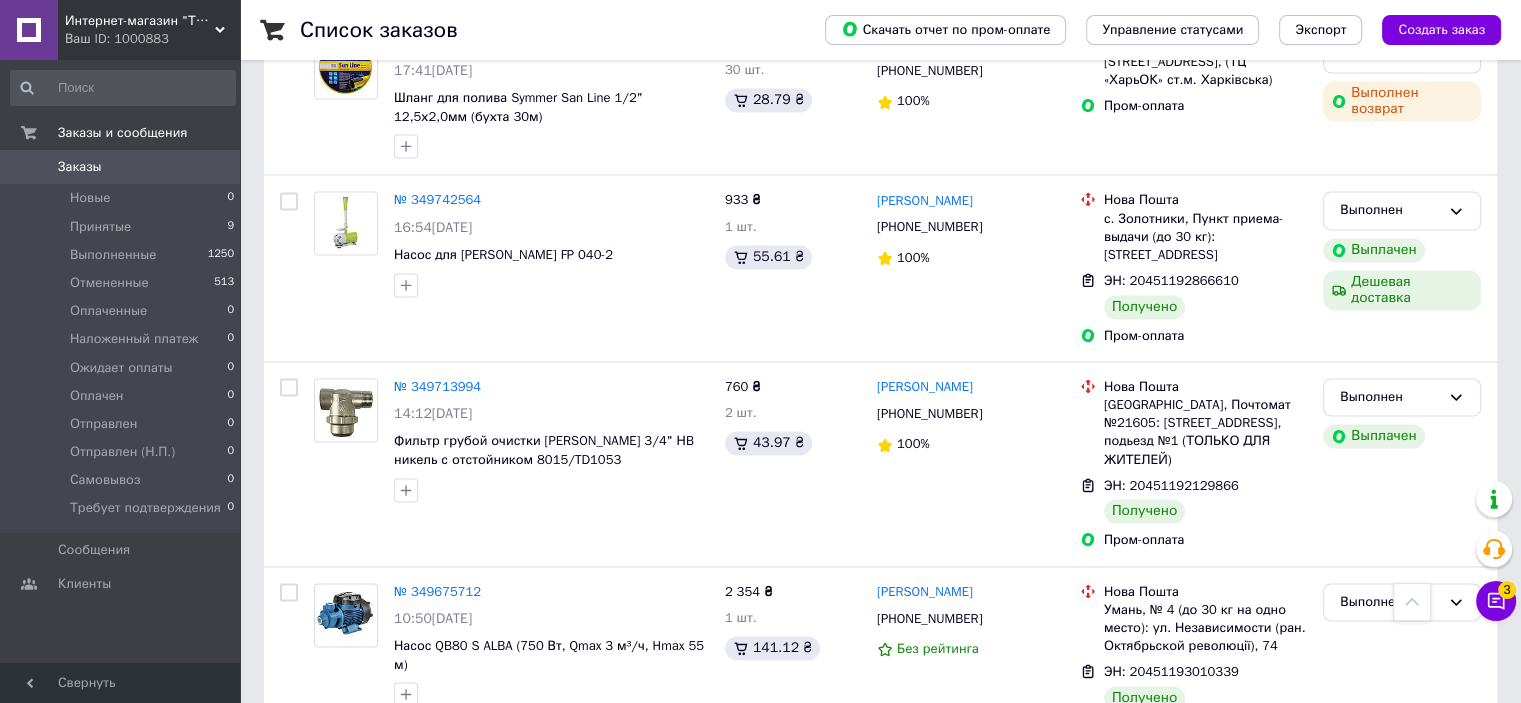scroll, scrollTop: 3147, scrollLeft: 0, axis: vertical 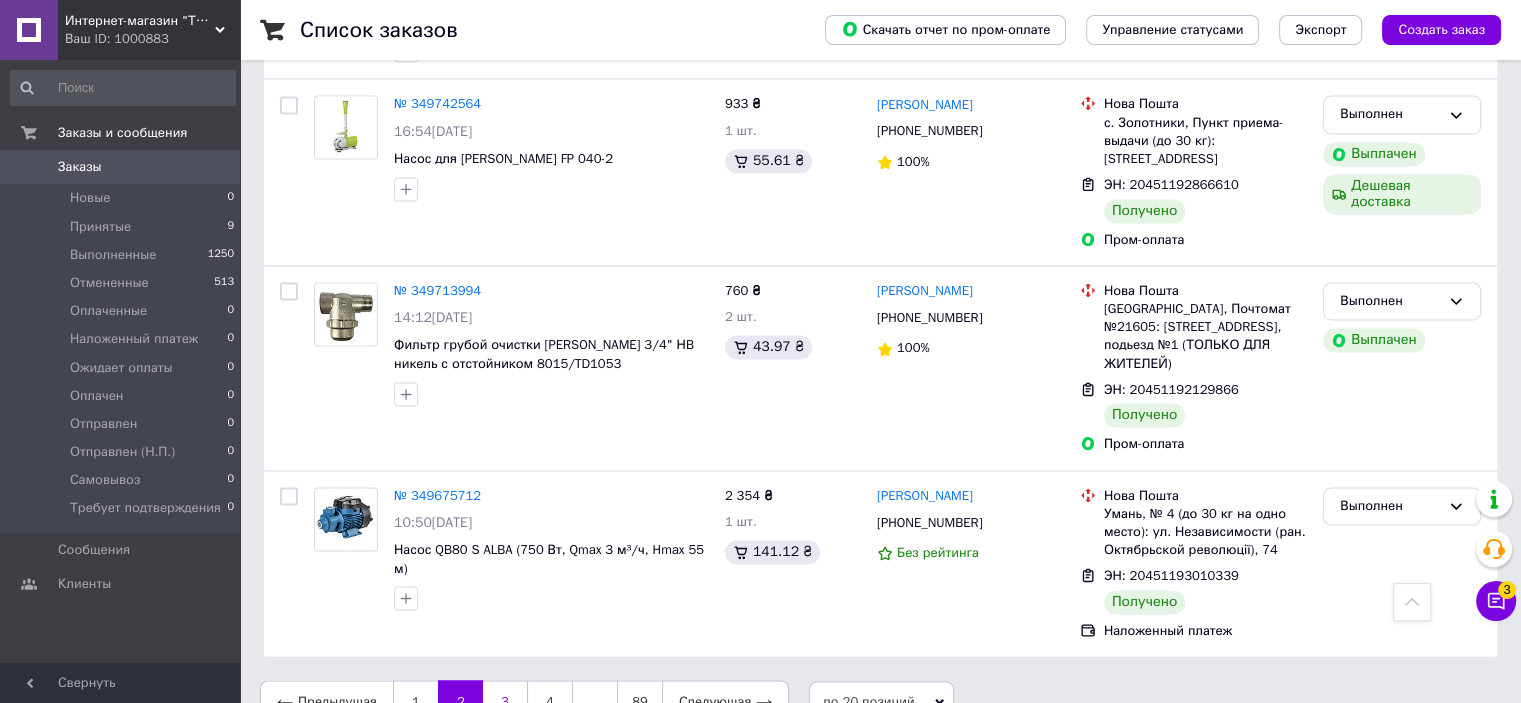 click on "3" at bounding box center [505, 701] 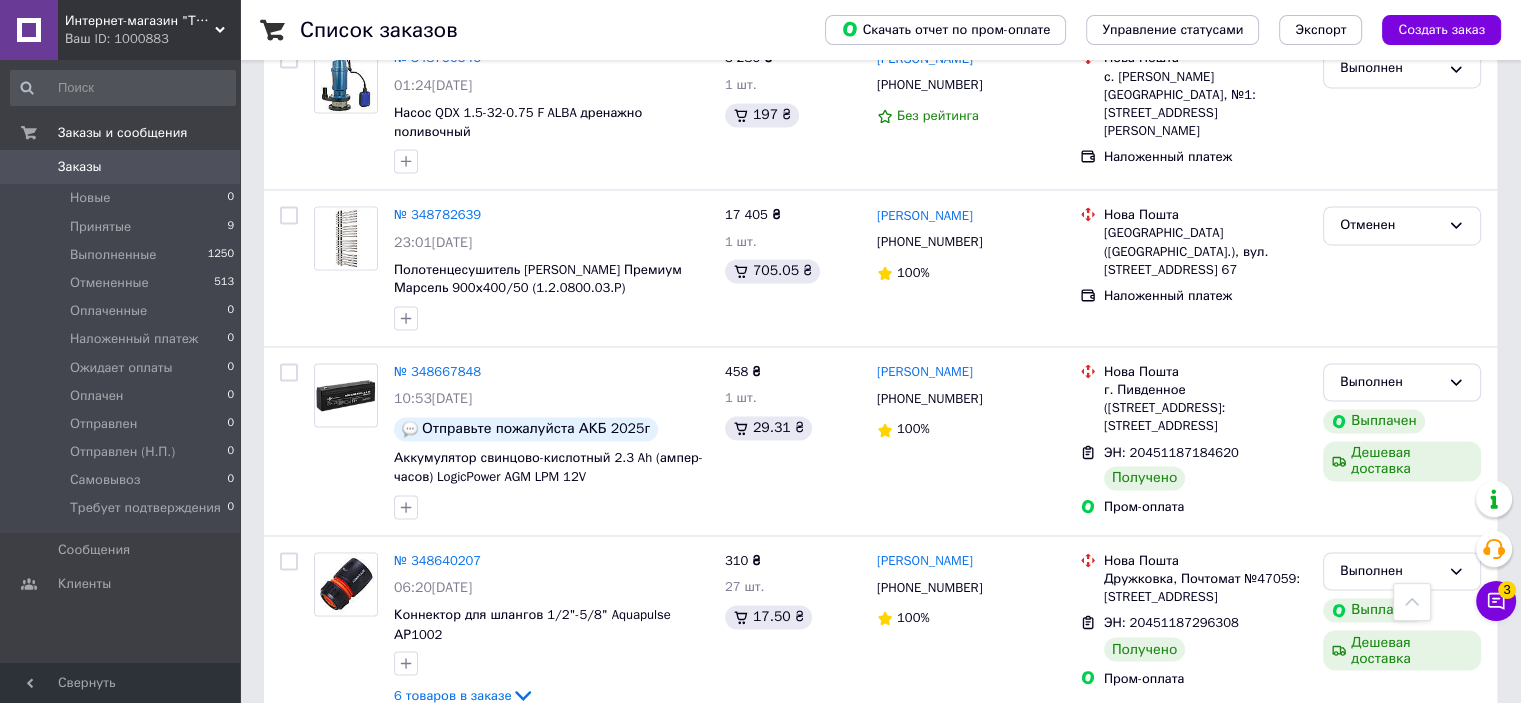 scroll, scrollTop: 3184, scrollLeft: 0, axis: vertical 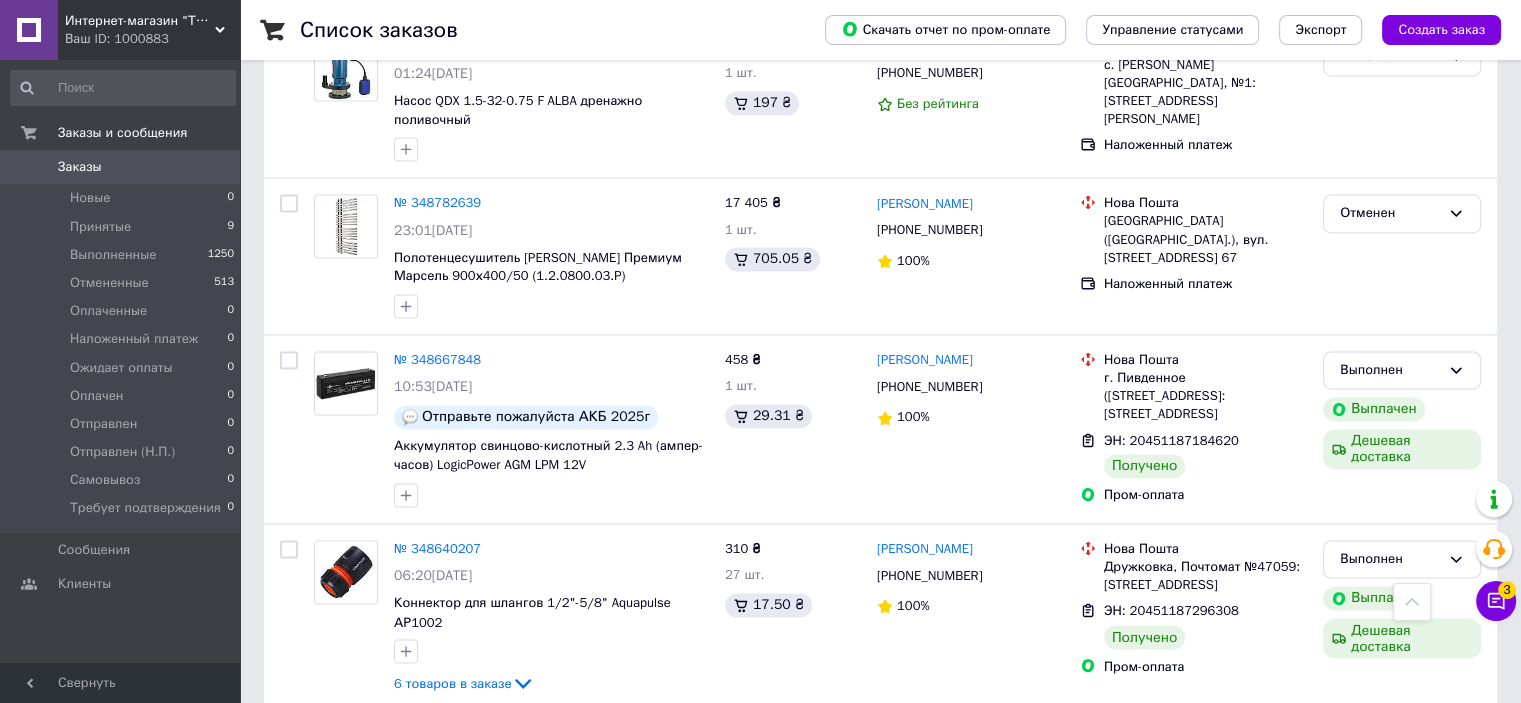 click on "4" at bounding box center (550, 756) 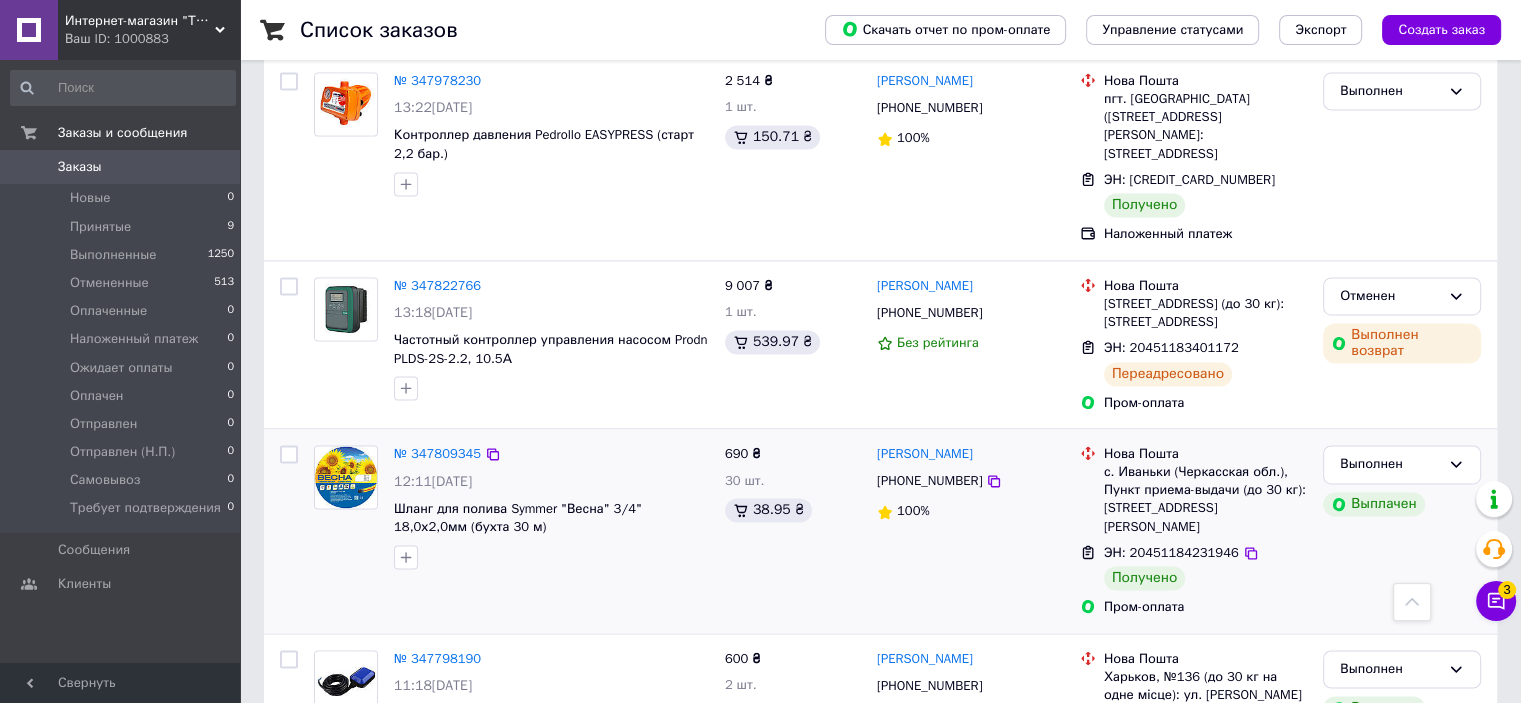 scroll, scrollTop: 3180, scrollLeft: 0, axis: vertical 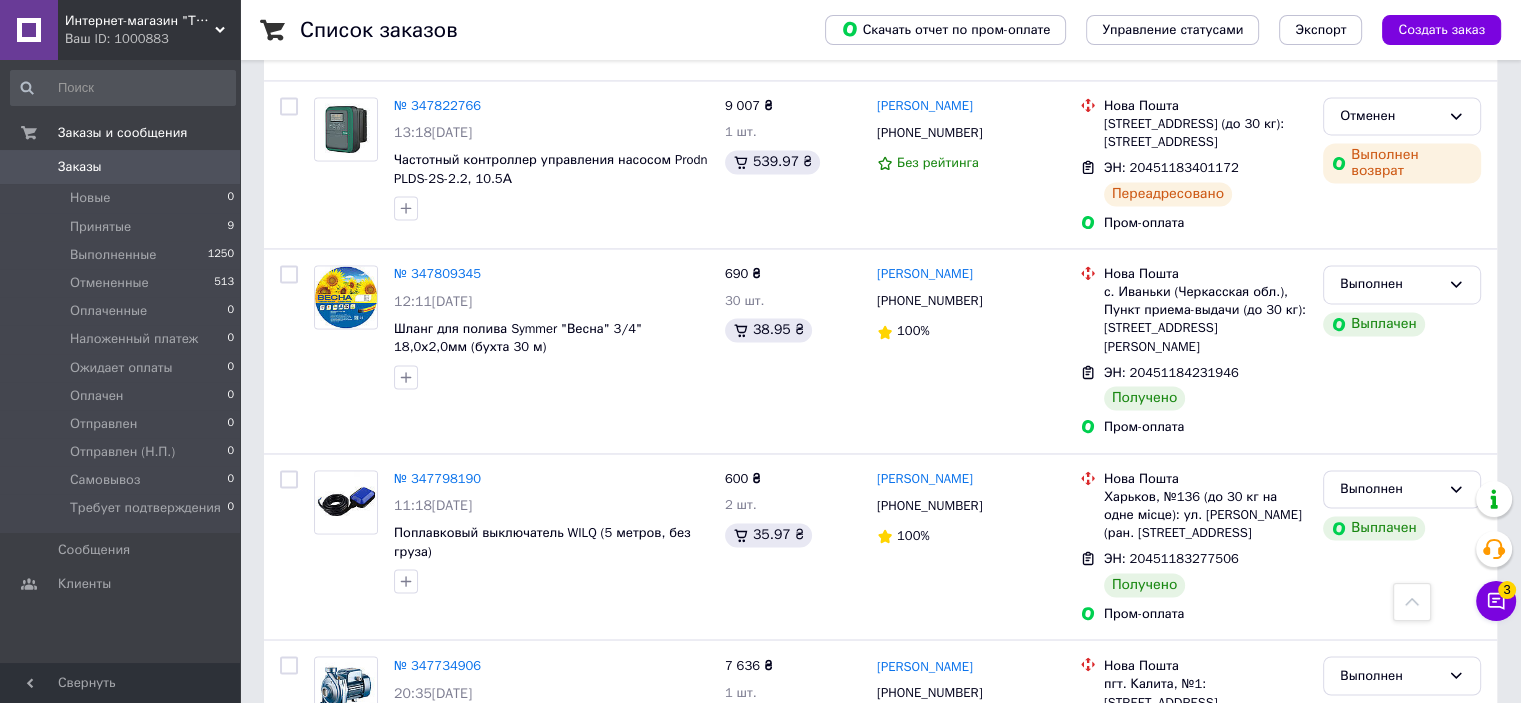 click on "2" at bounding box center [460, 852] 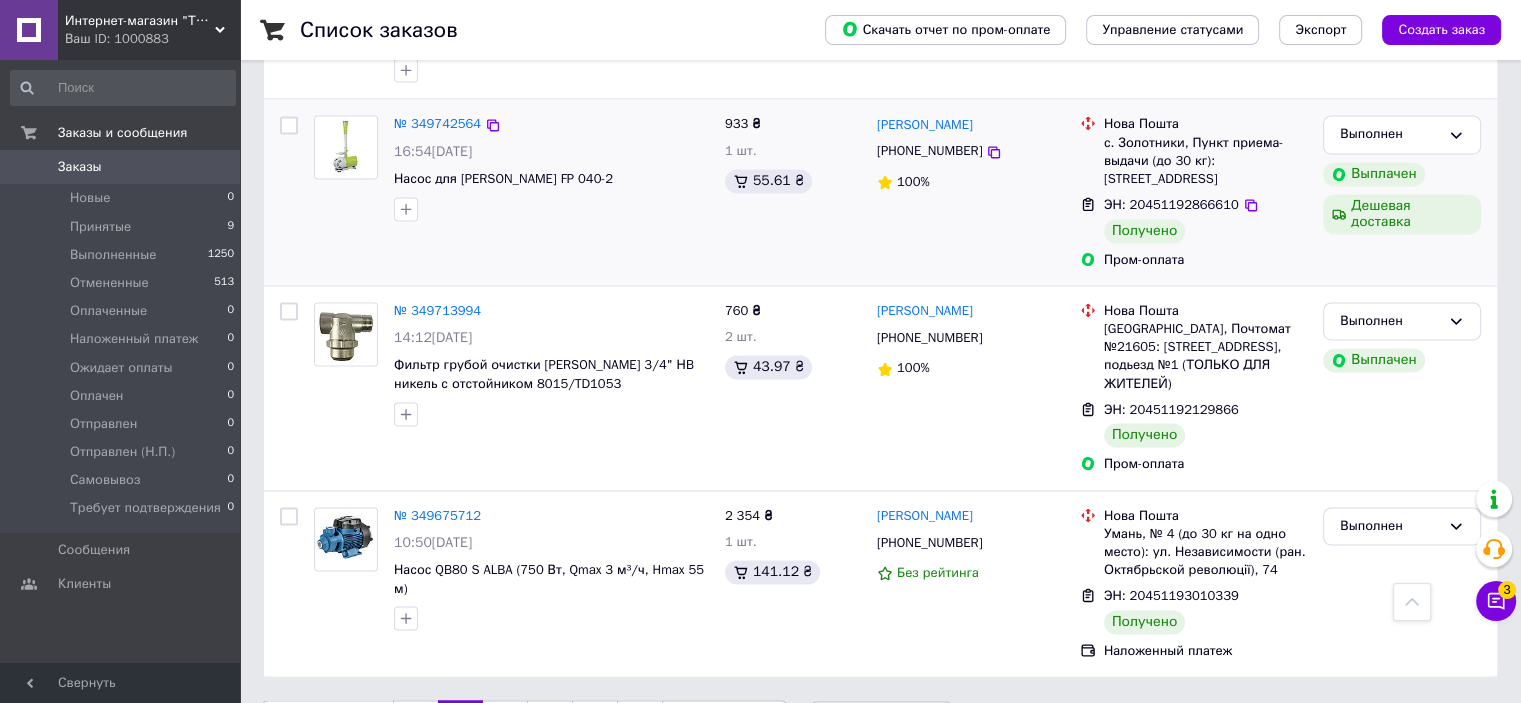 scroll, scrollTop: 3147, scrollLeft: 0, axis: vertical 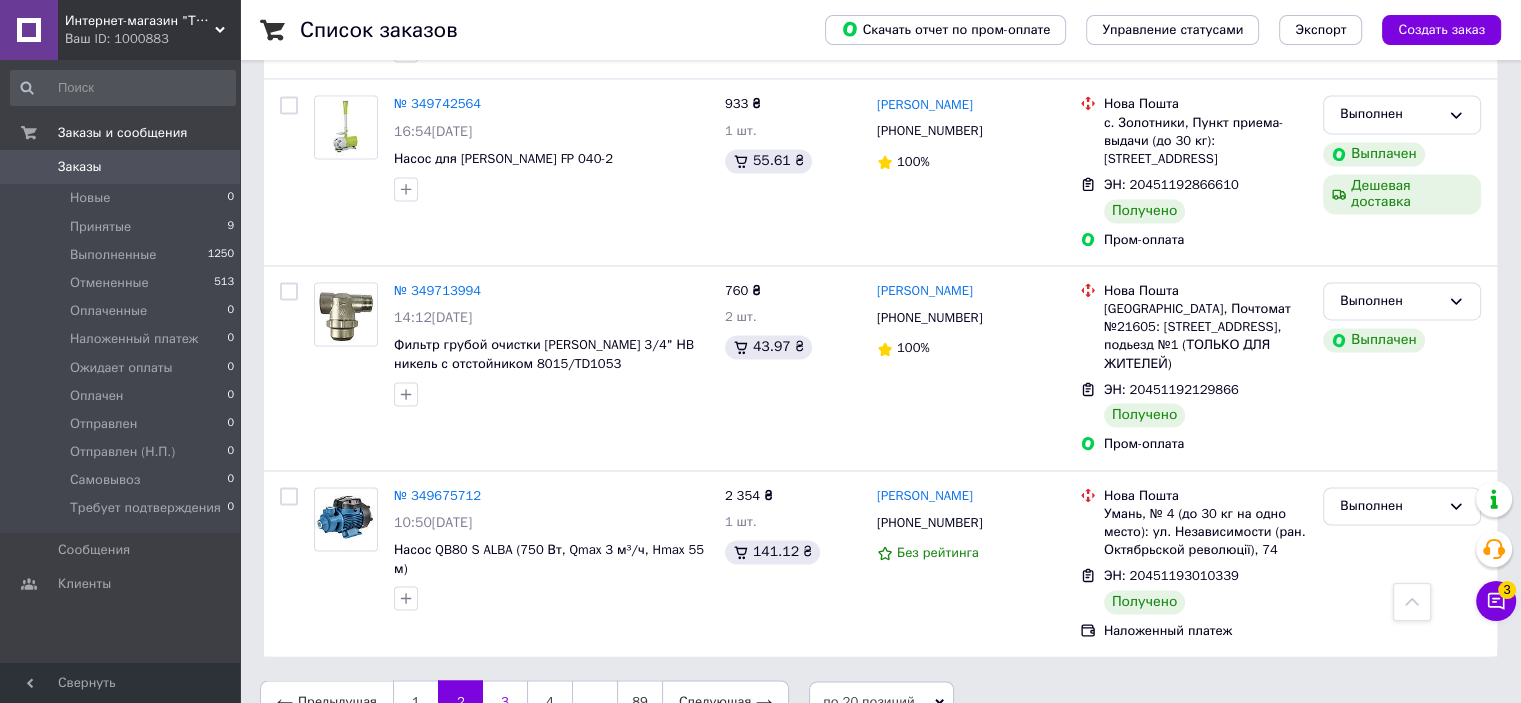 click on "3" at bounding box center [505, 701] 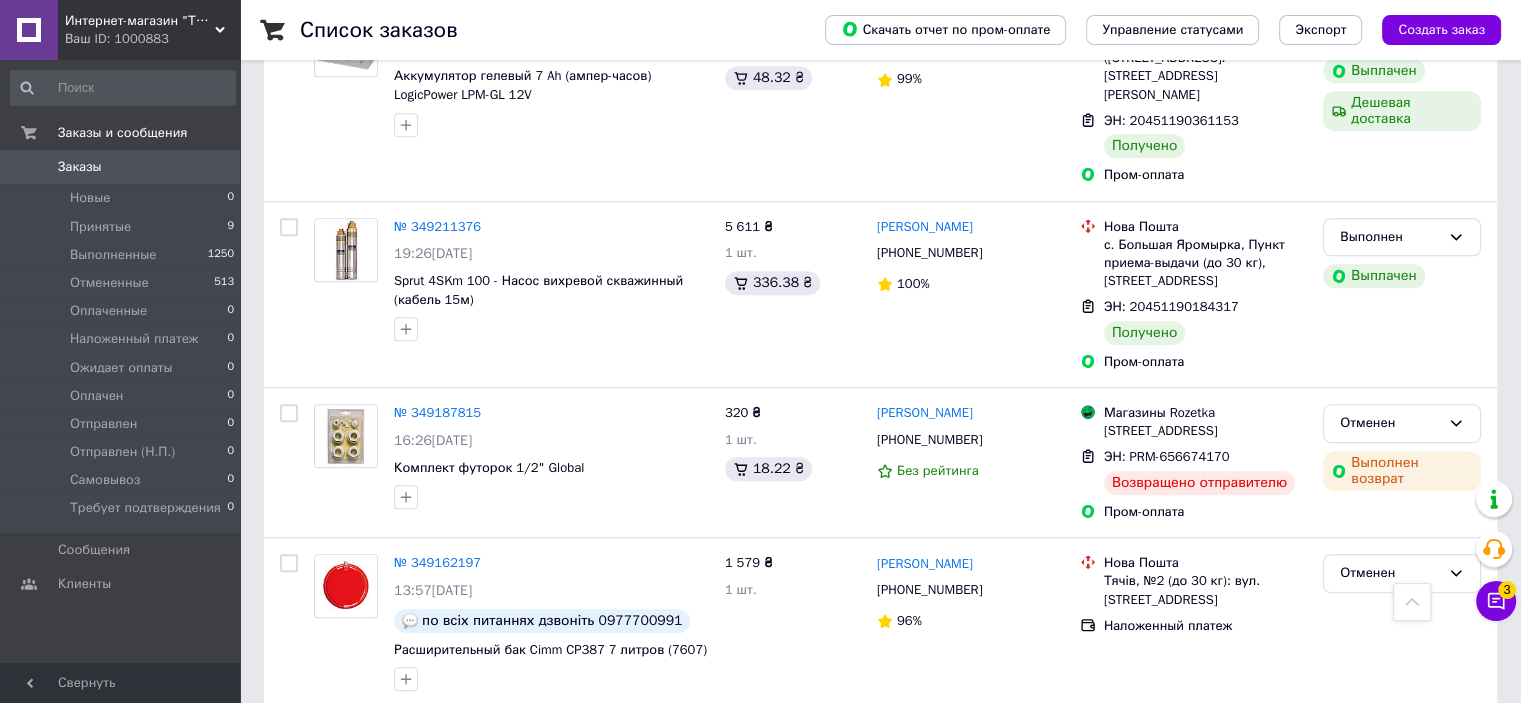 scroll, scrollTop: 1500, scrollLeft: 0, axis: vertical 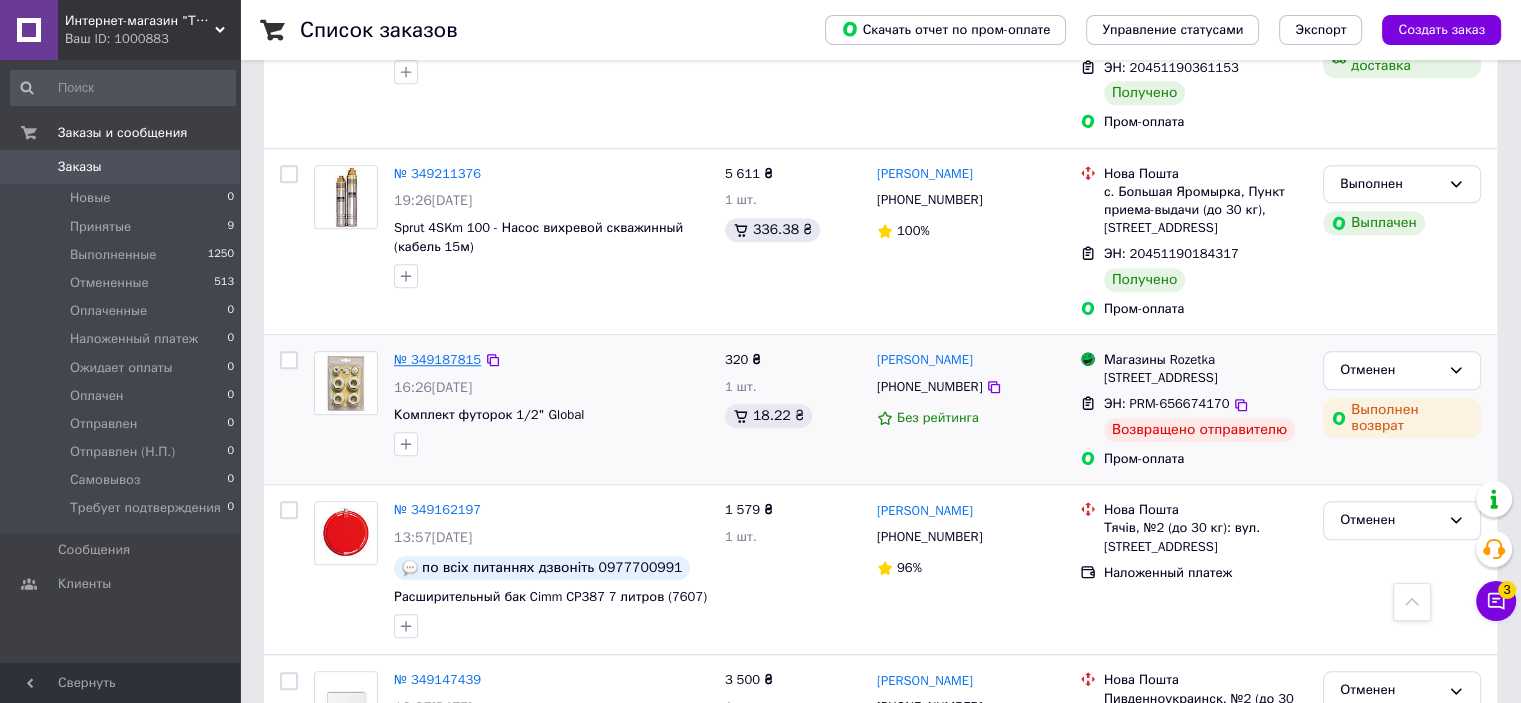 click on "№ 349187815" at bounding box center [437, 359] 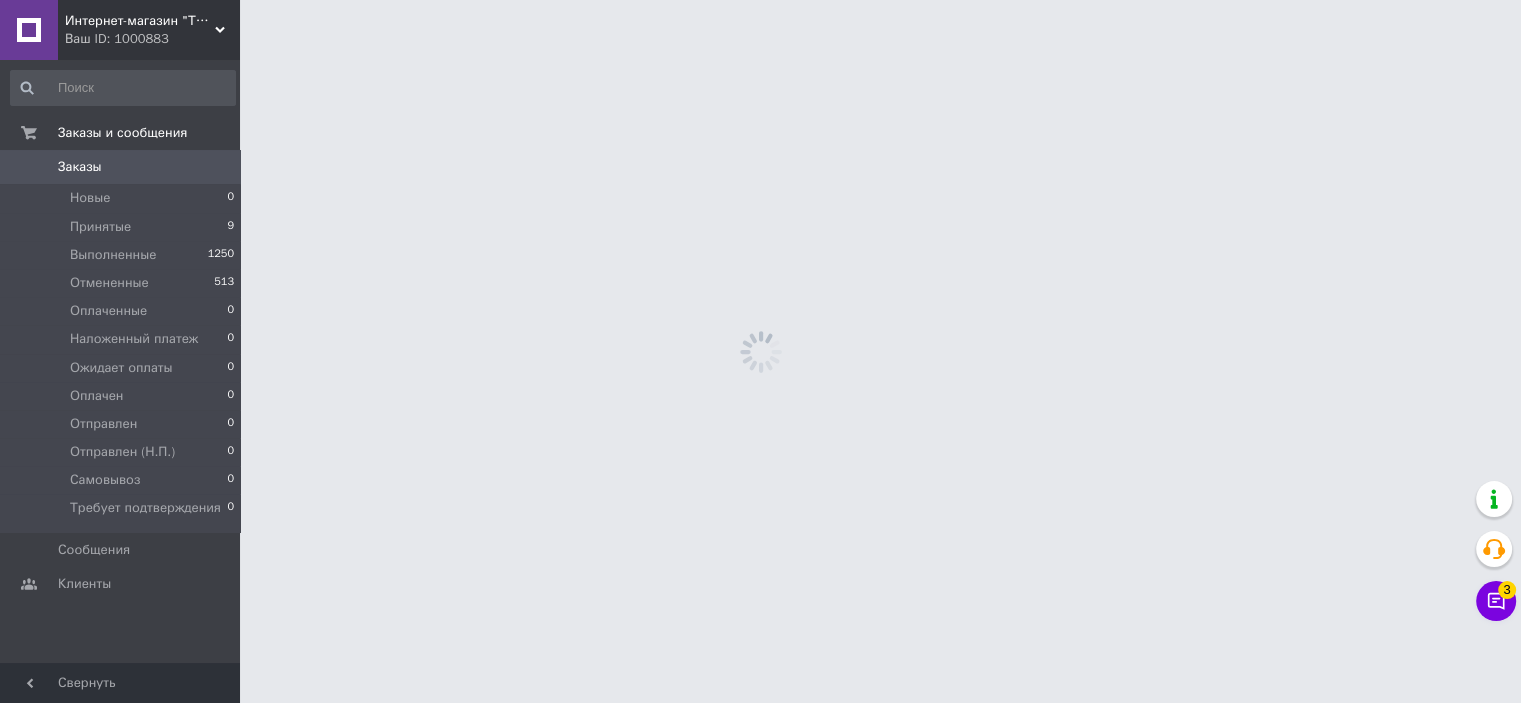 scroll, scrollTop: 0, scrollLeft: 0, axis: both 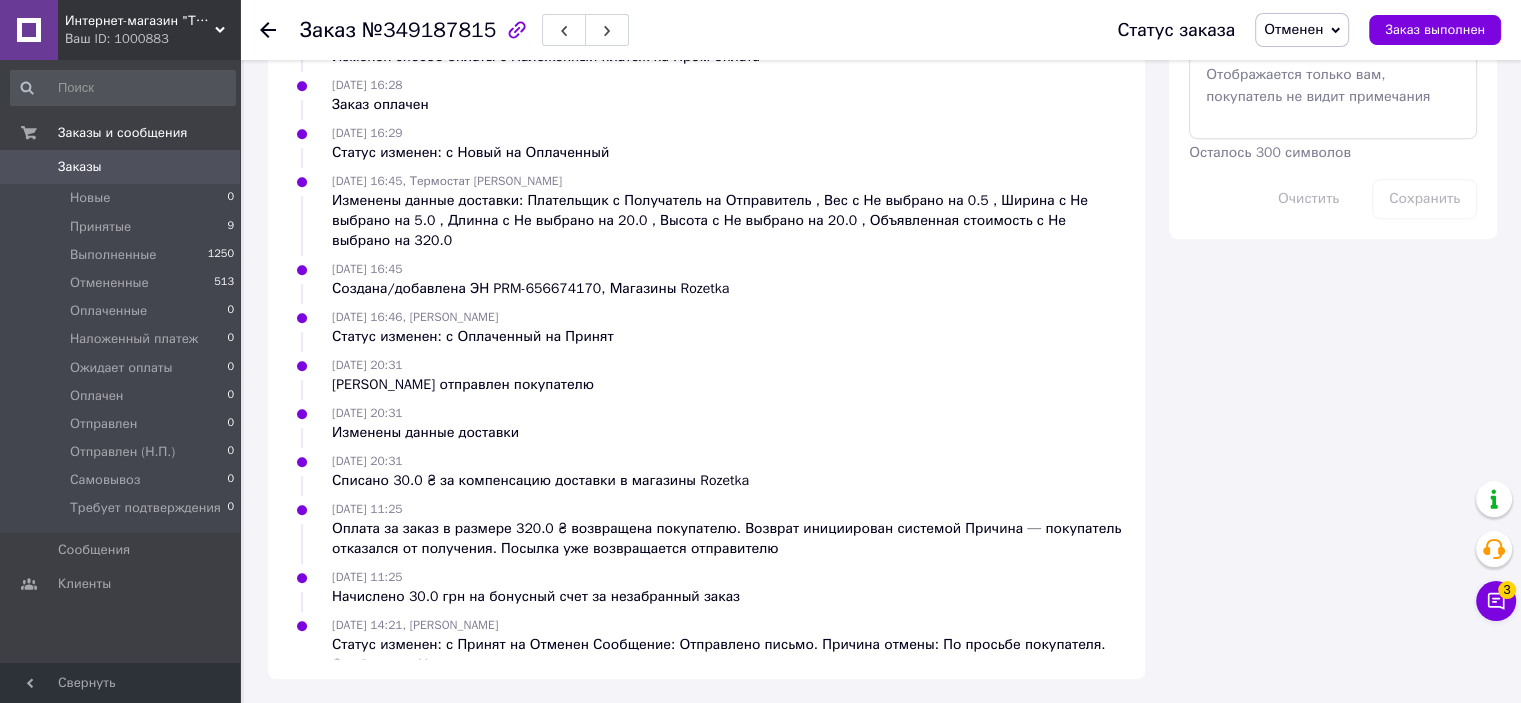 click 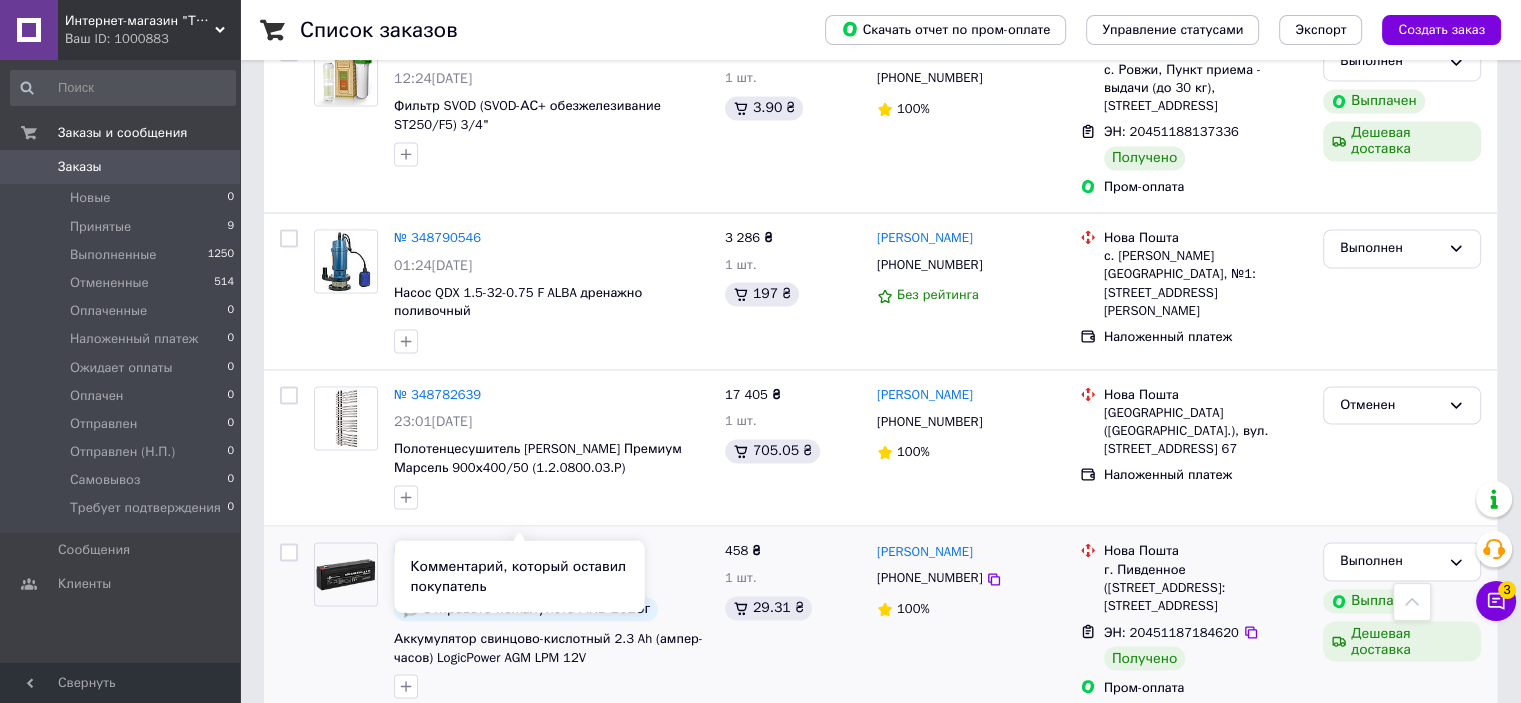 scroll, scrollTop: 3184, scrollLeft: 0, axis: vertical 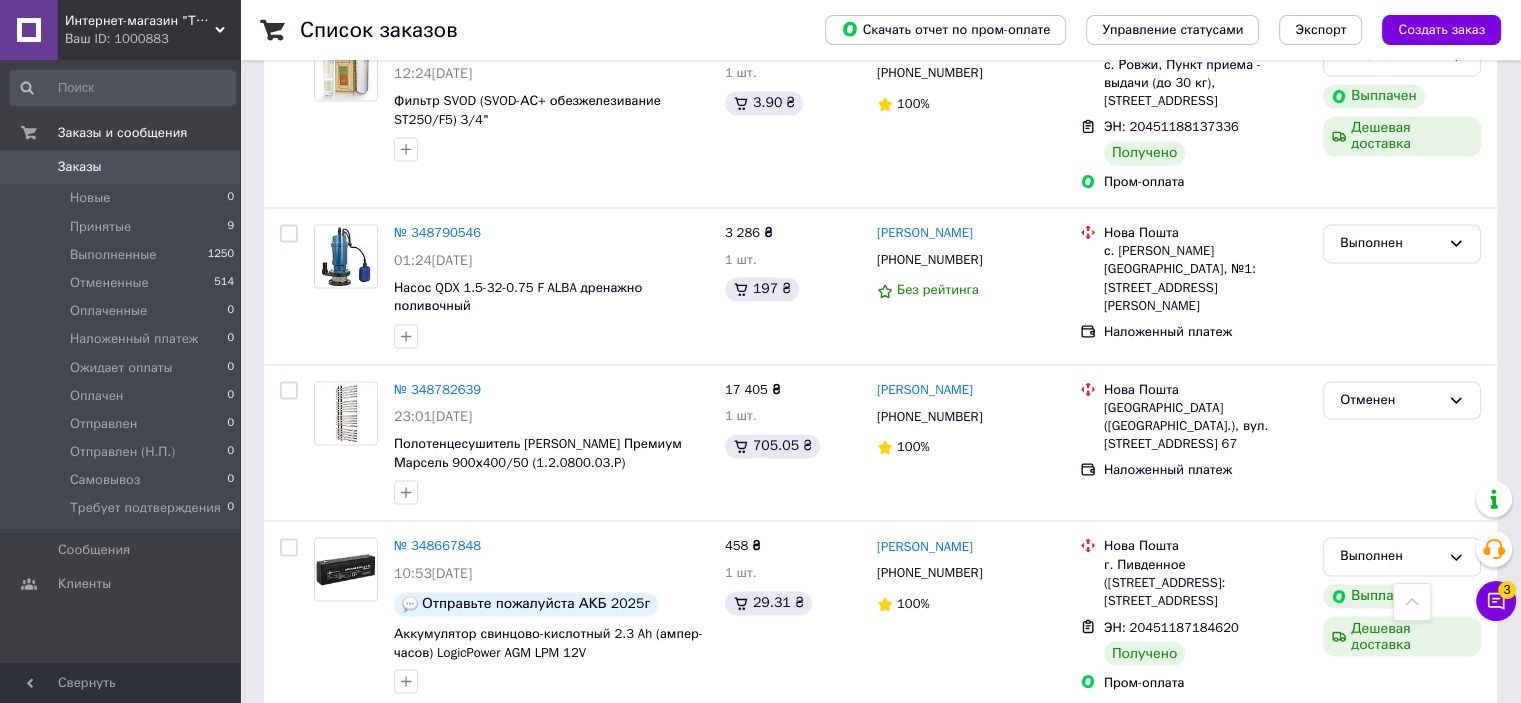 click on "1" at bounding box center (415, 754) 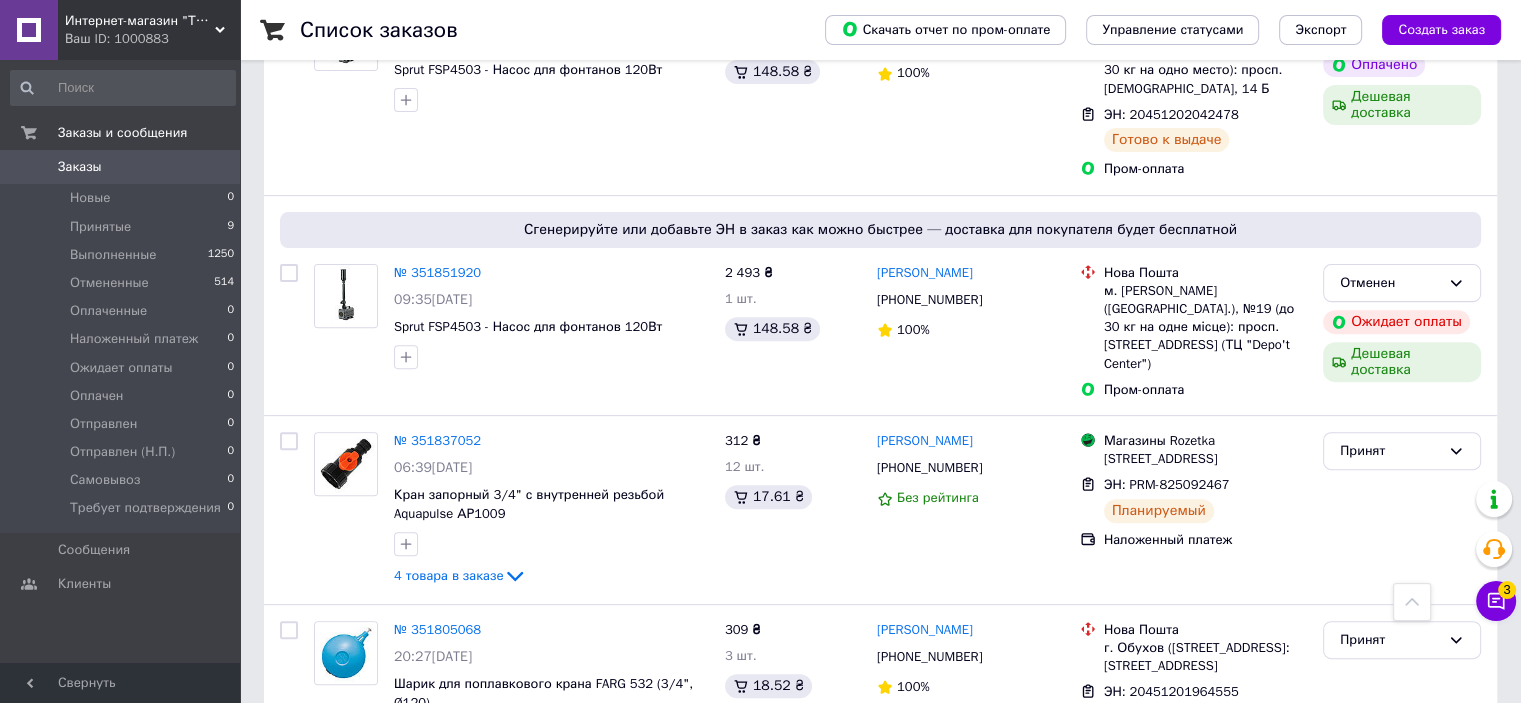 scroll, scrollTop: 700, scrollLeft: 0, axis: vertical 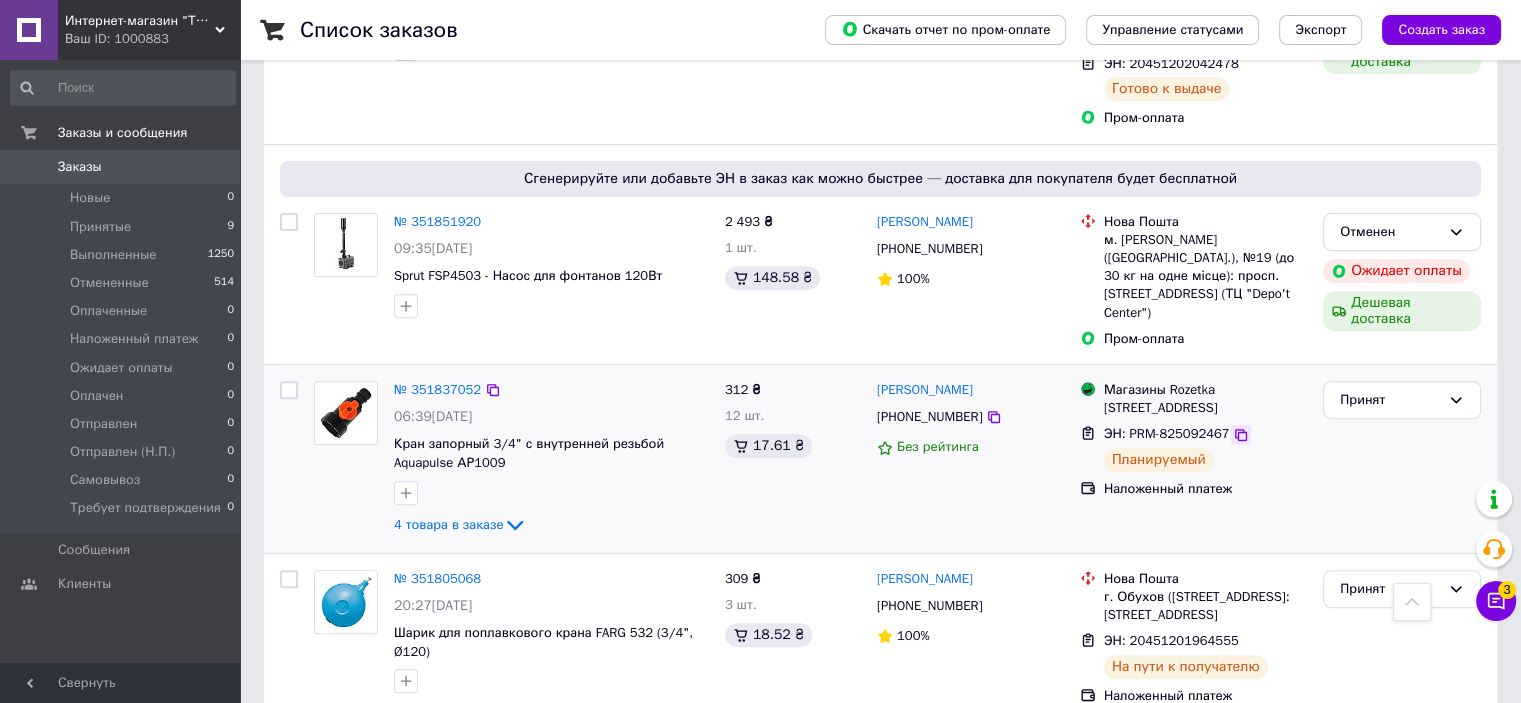 click 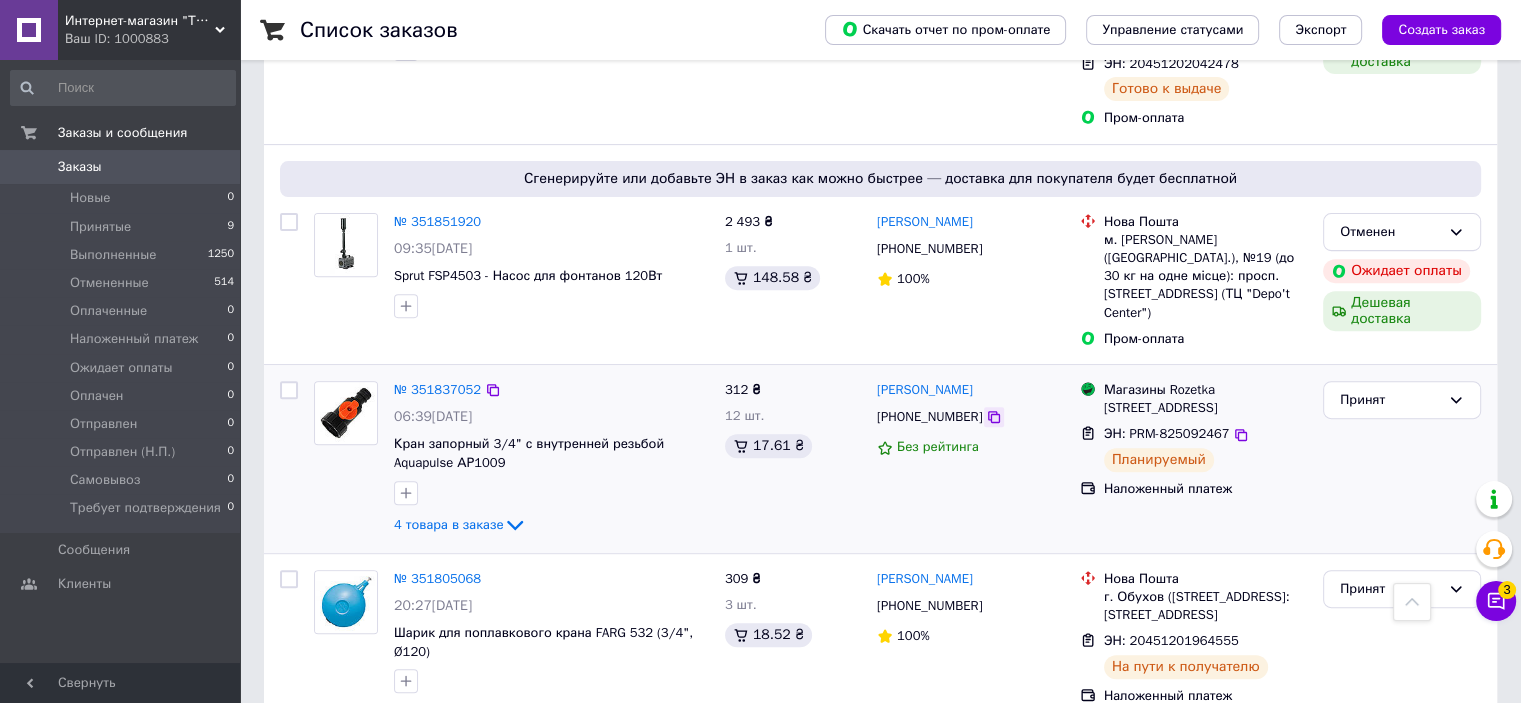 click 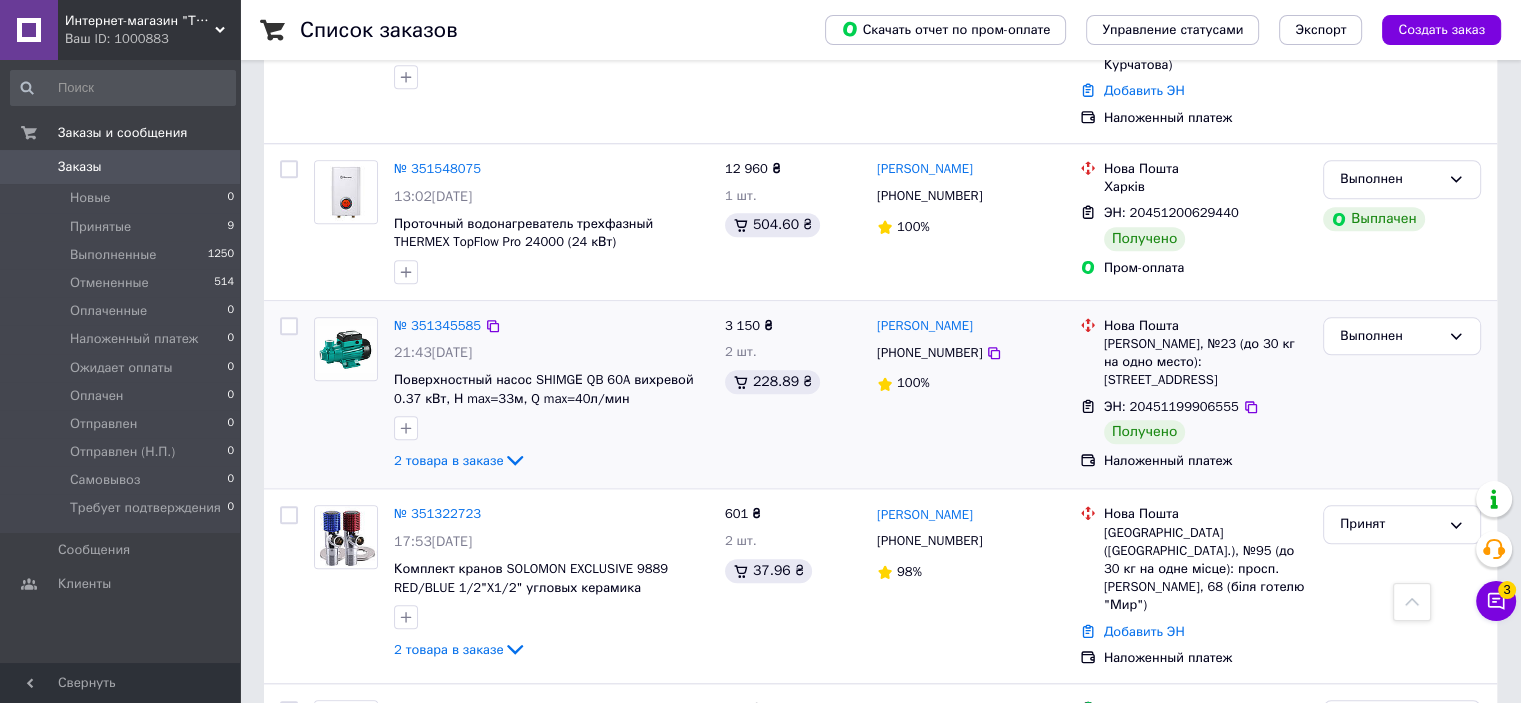 scroll, scrollTop: 1900, scrollLeft: 0, axis: vertical 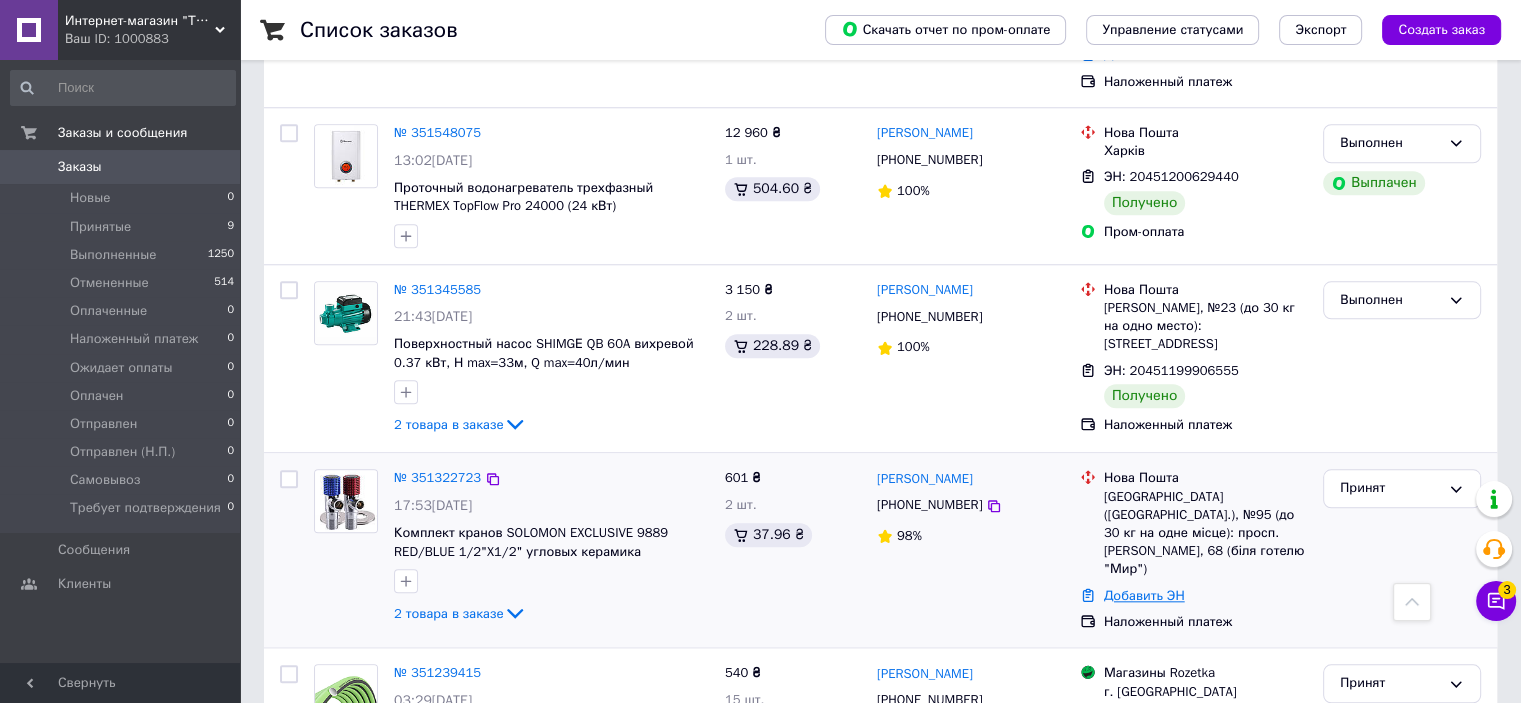 click on "Добавить ЭН" at bounding box center [1144, 595] 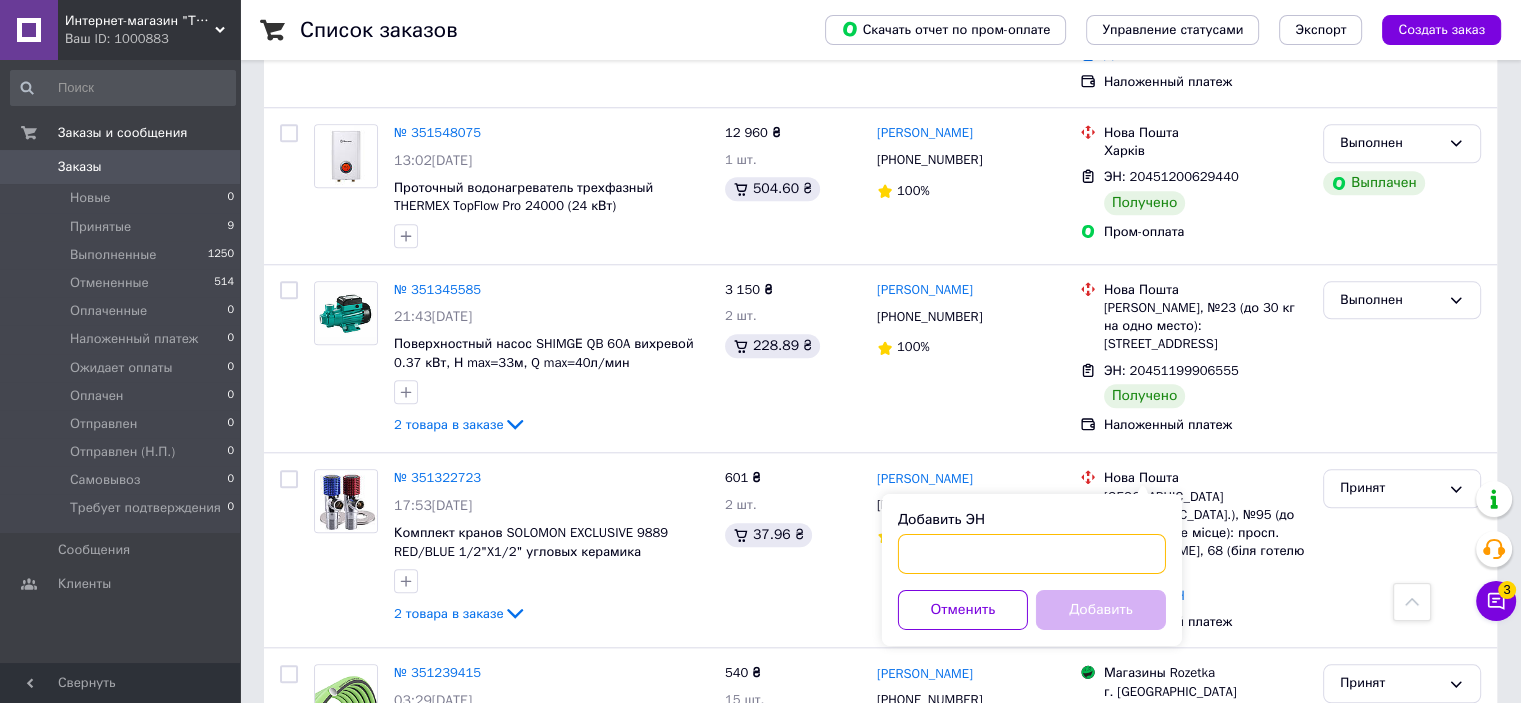 click on "Добавить ЭН" at bounding box center (1032, 554) 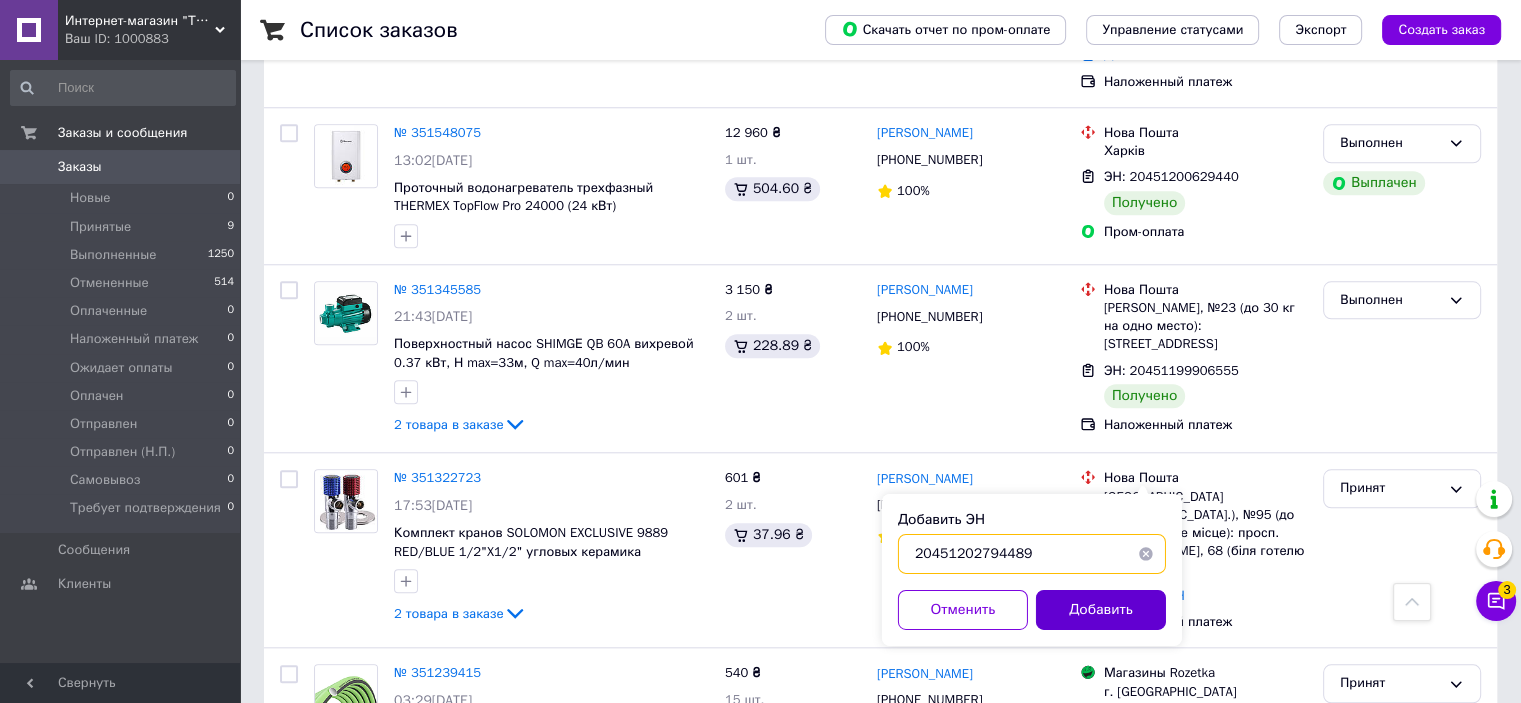 type on "20451202794489" 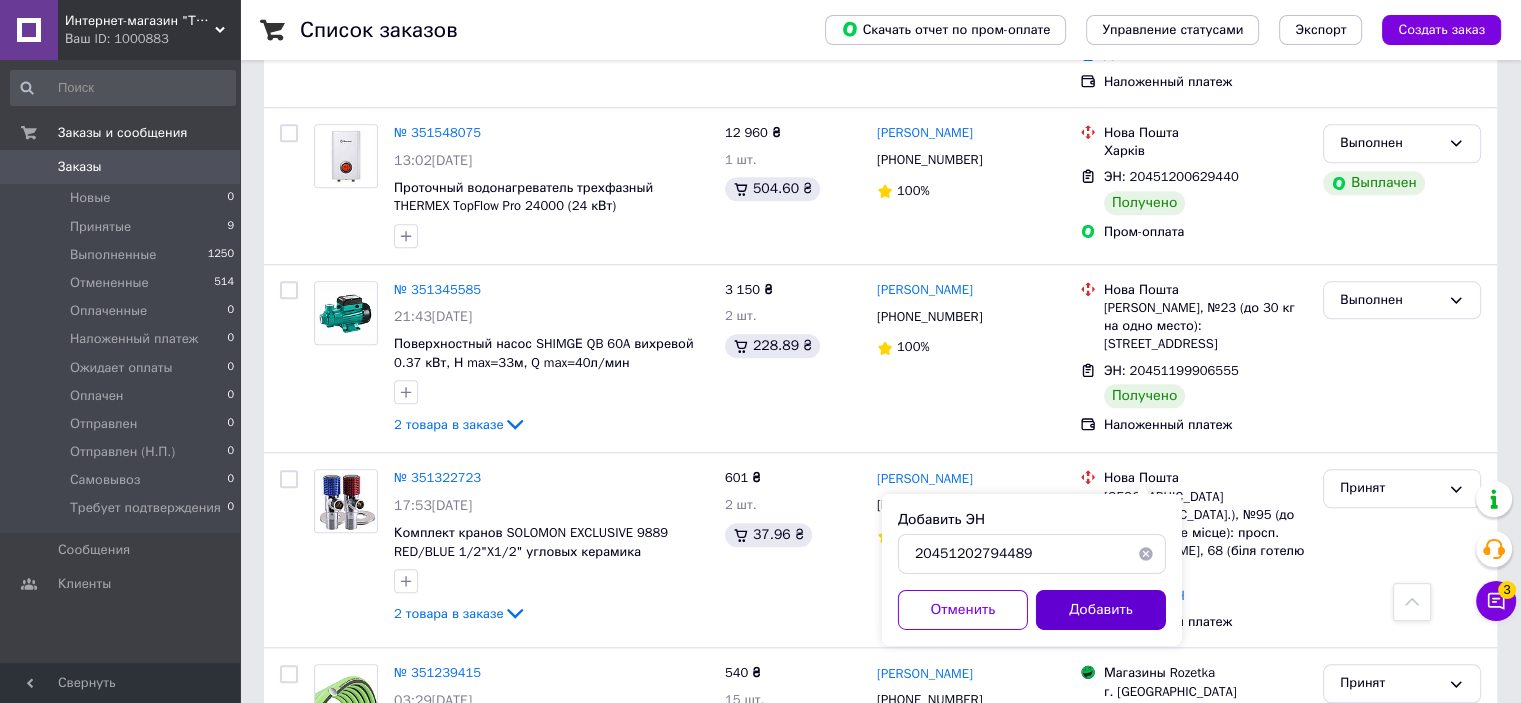 click on "Добавить" at bounding box center [1101, 610] 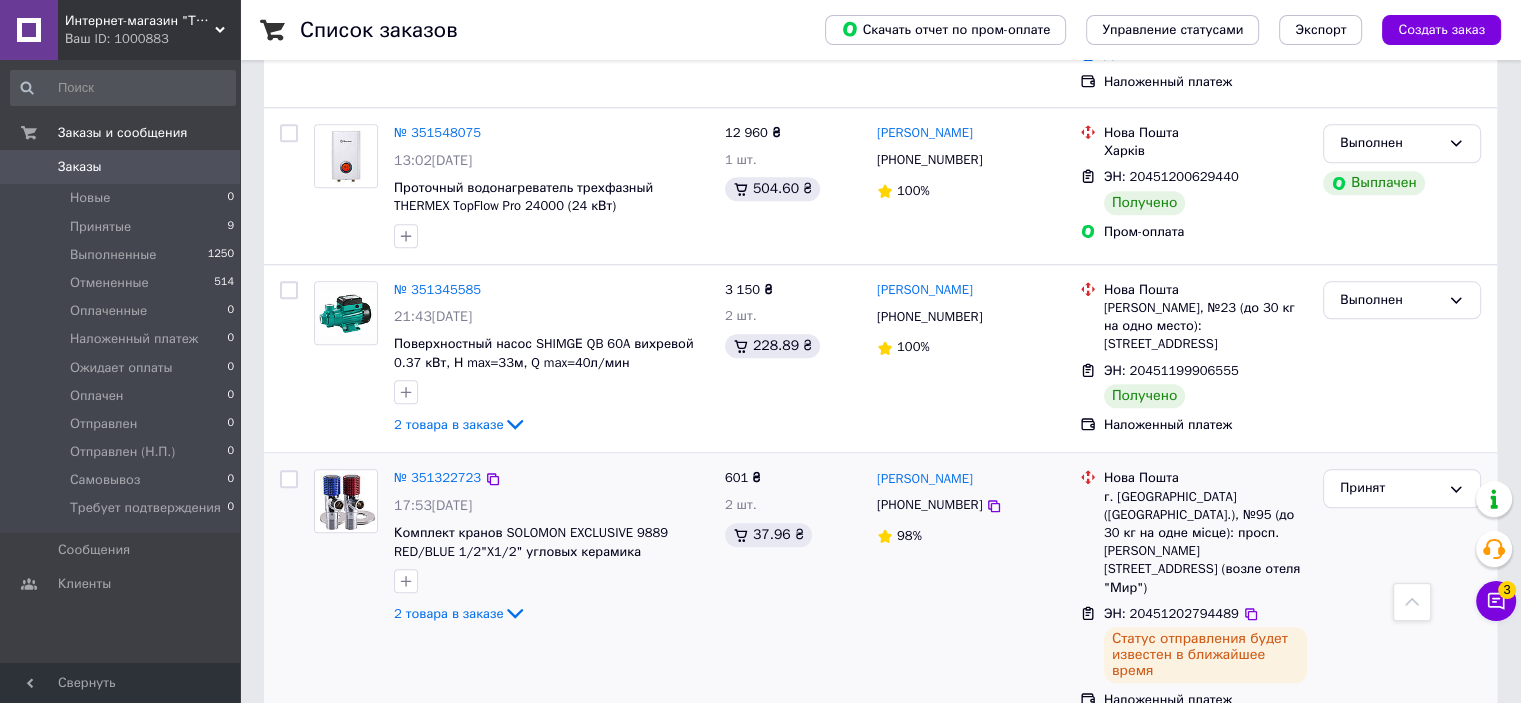click on "ЭН: 20451202794489" at bounding box center (1171, 613) 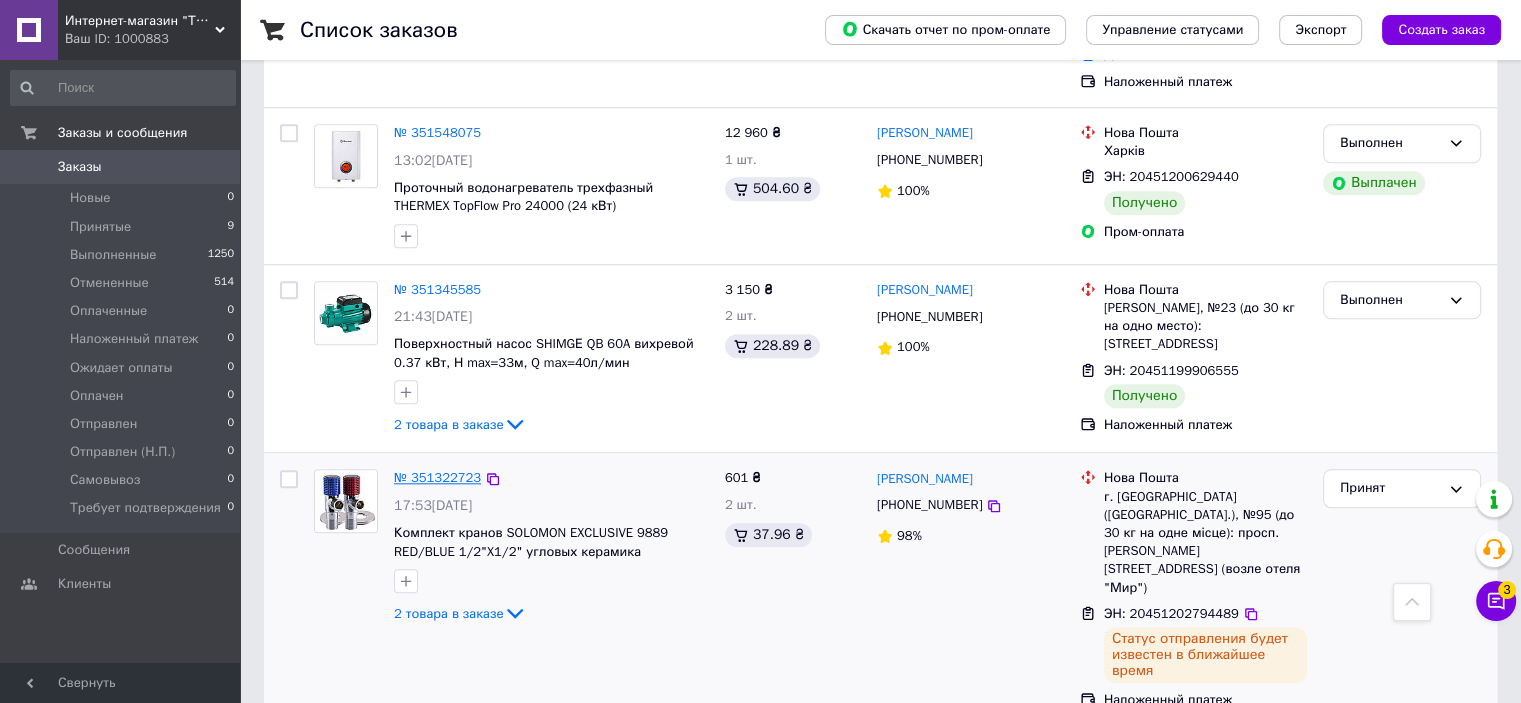 click on "№ 351322723" at bounding box center [437, 477] 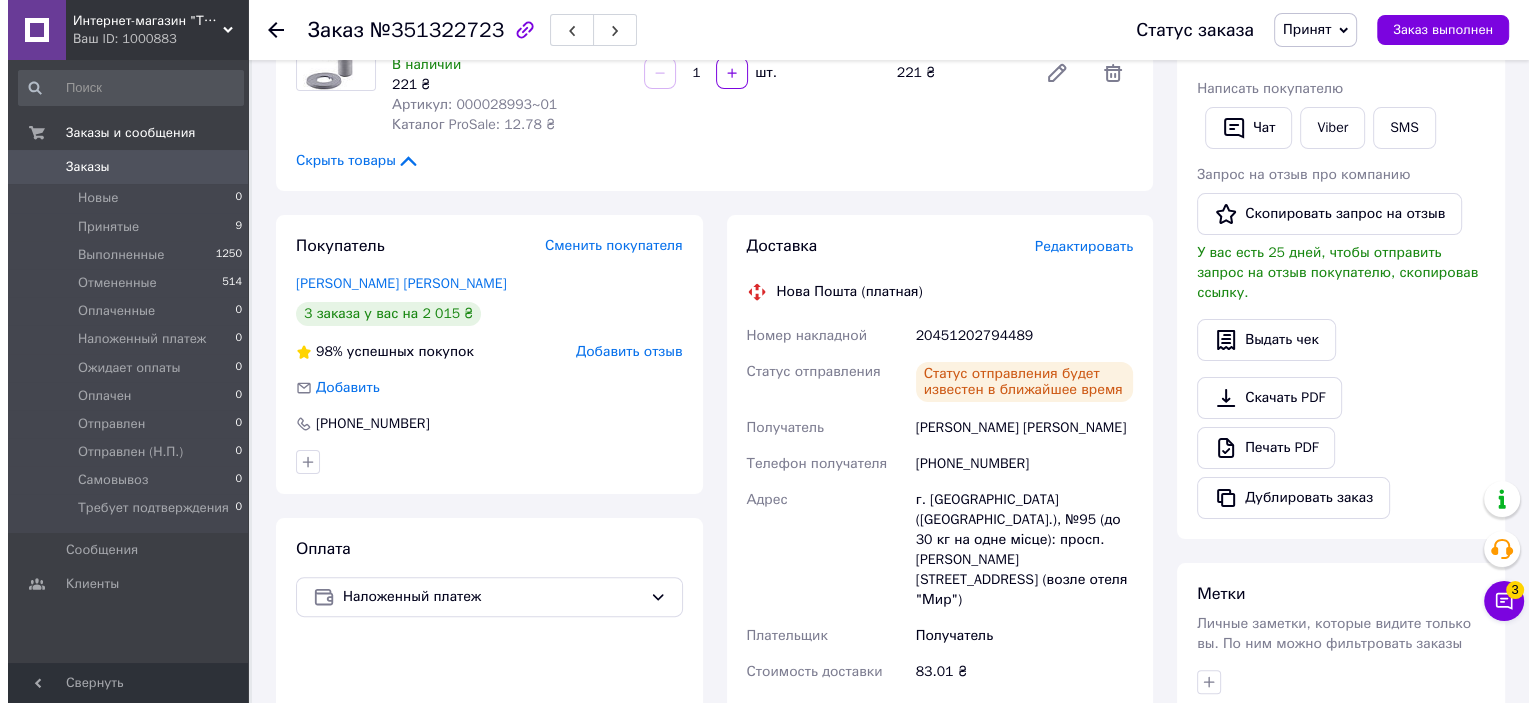 scroll, scrollTop: 444, scrollLeft: 0, axis: vertical 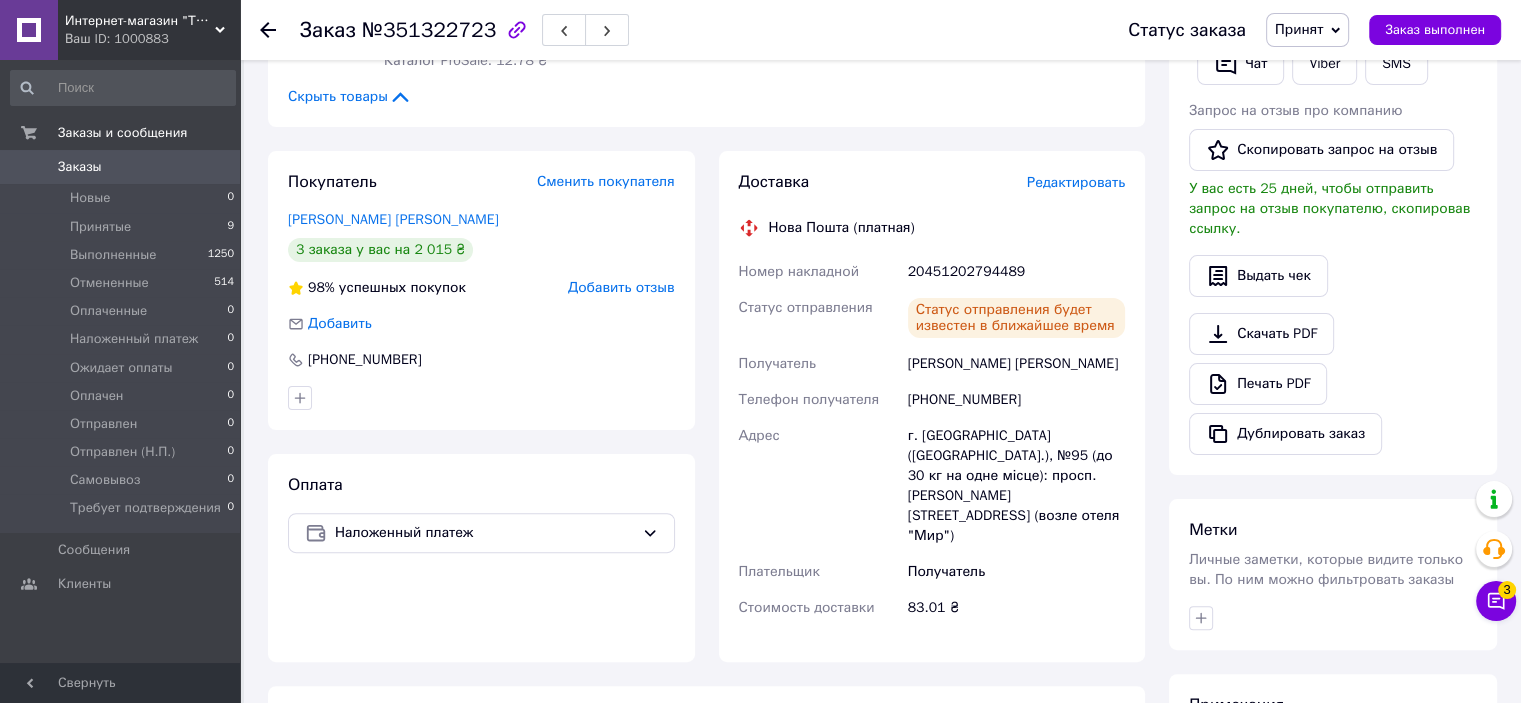 click on "Редактировать" at bounding box center [1076, 182] 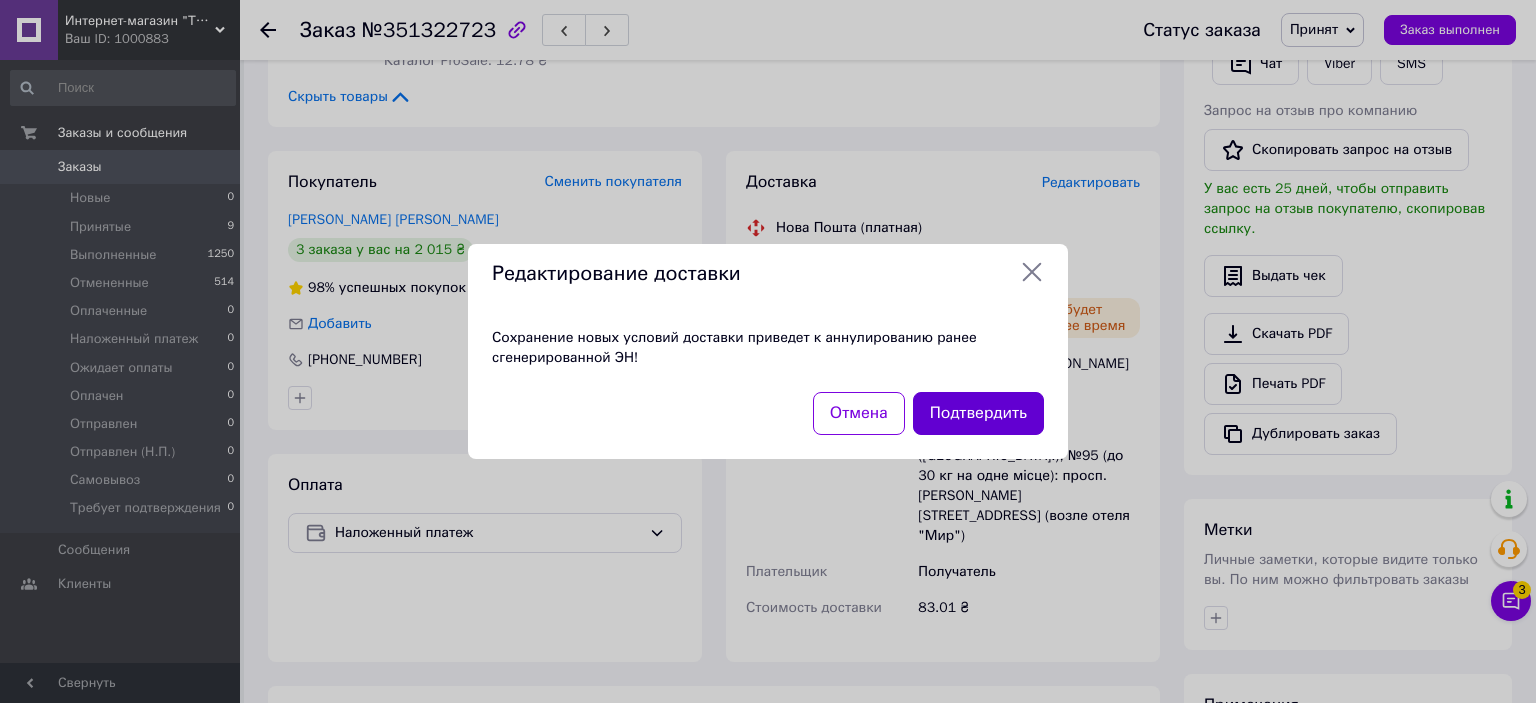 click on "Подтвердить" at bounding box center [978, 413] 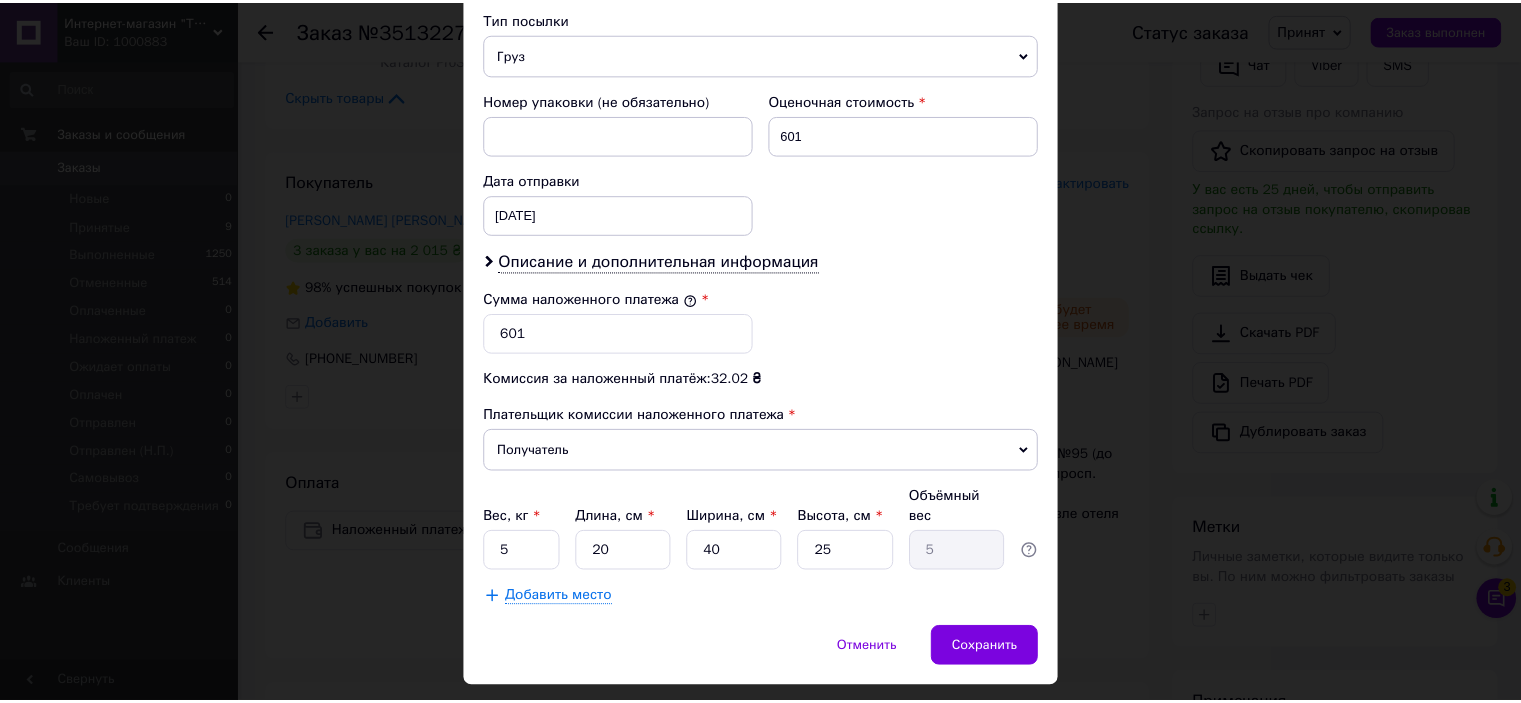 scroll, scrollTop: 816, scrollLeft: 0, axis: vertical 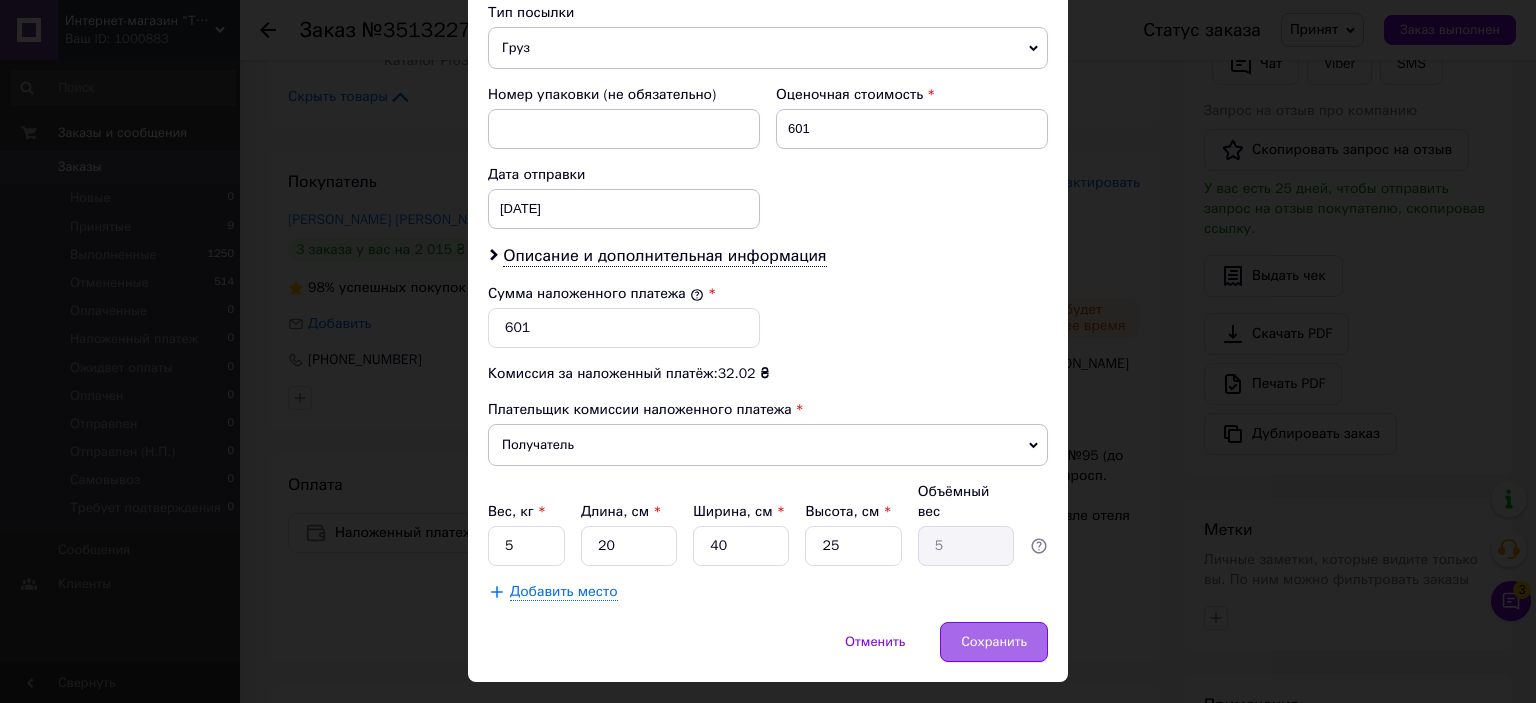 click on "Сохранить" at bounding box center [994, 642] 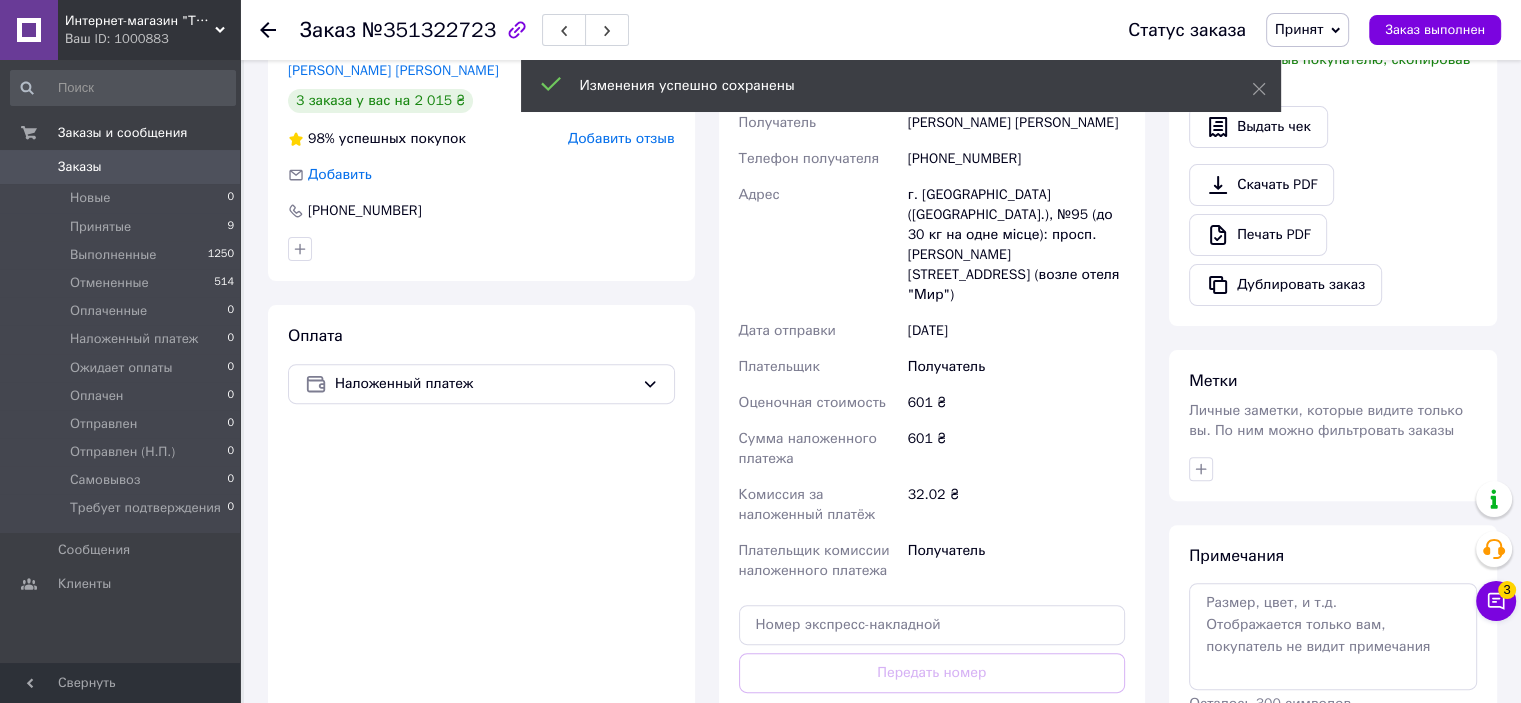 scroll, scrollTop: 644, scrollLeft: 0, axis: vertical 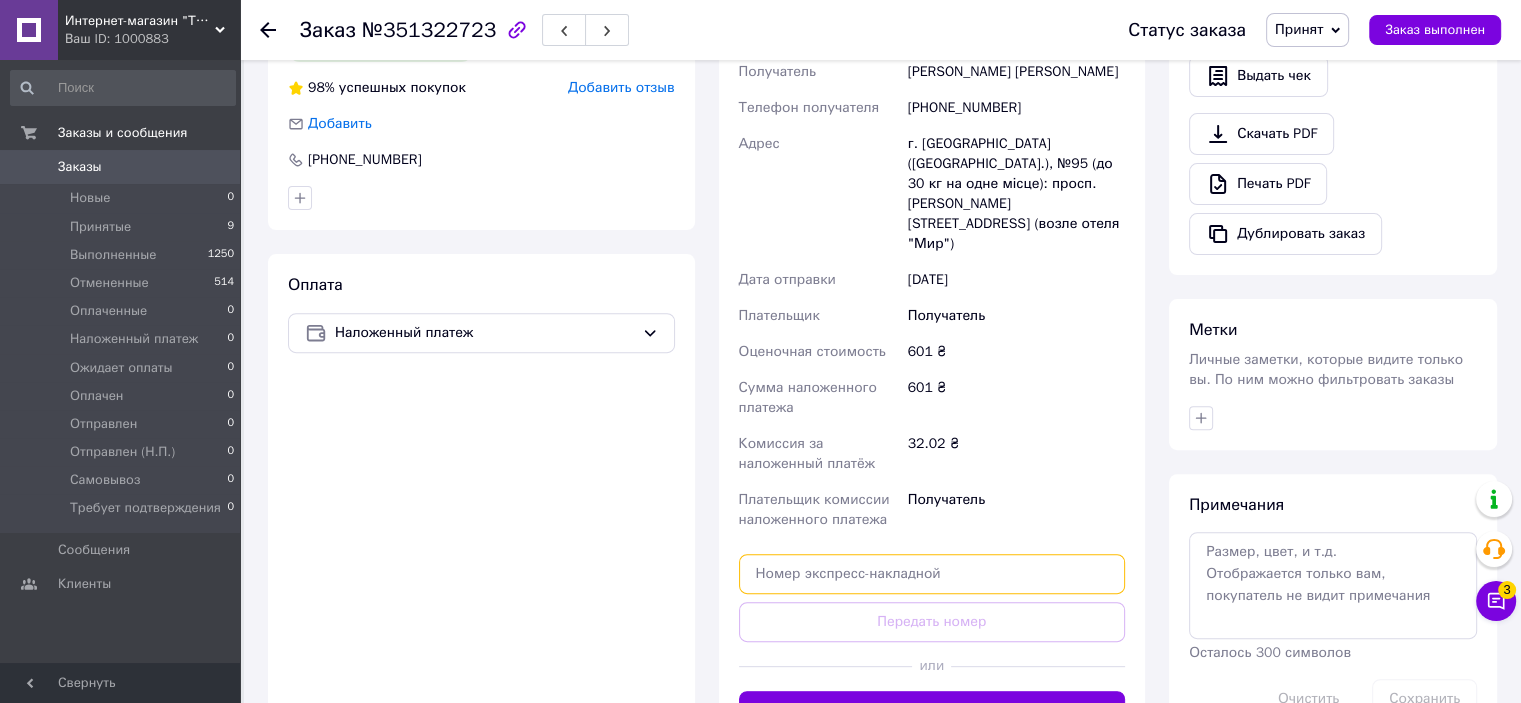 click at bounding box center [932, 574] 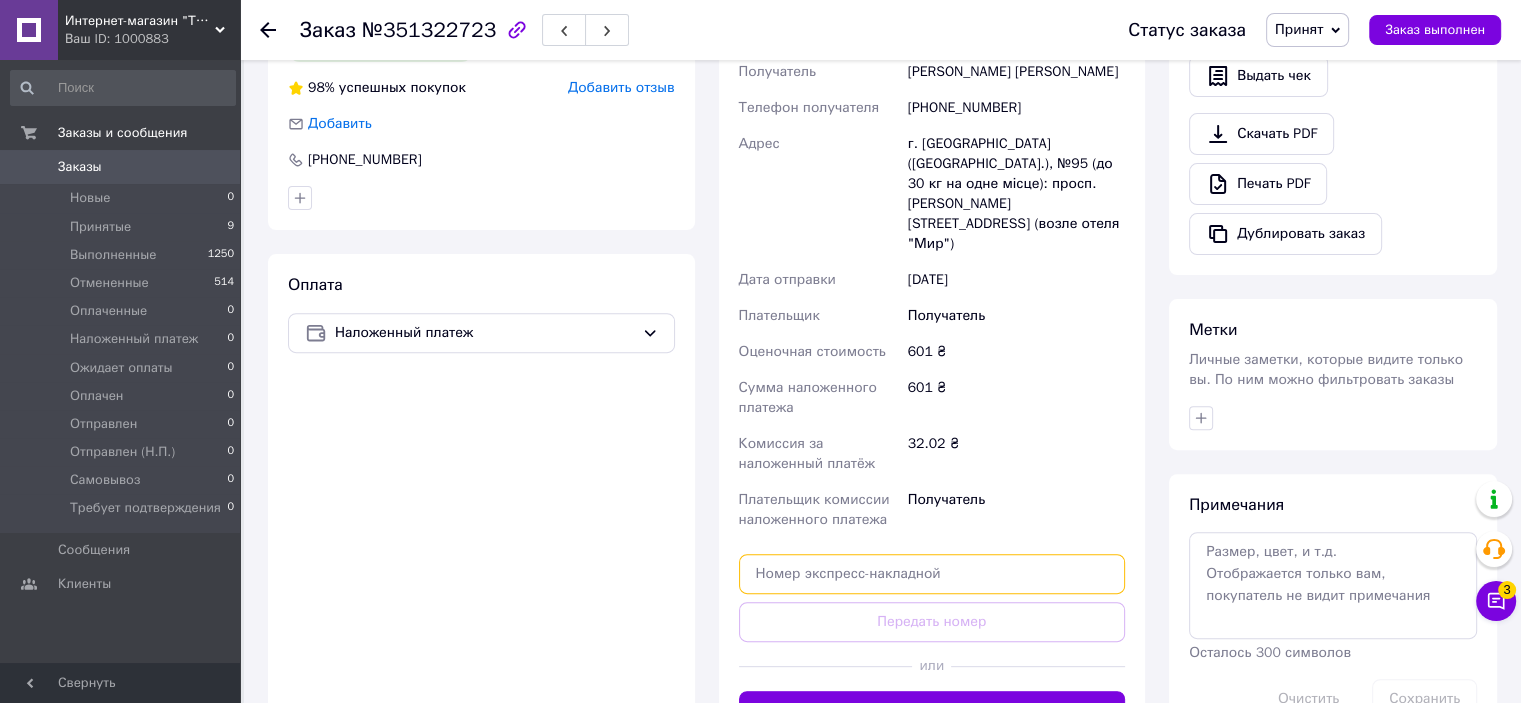paste on "20451202796332" 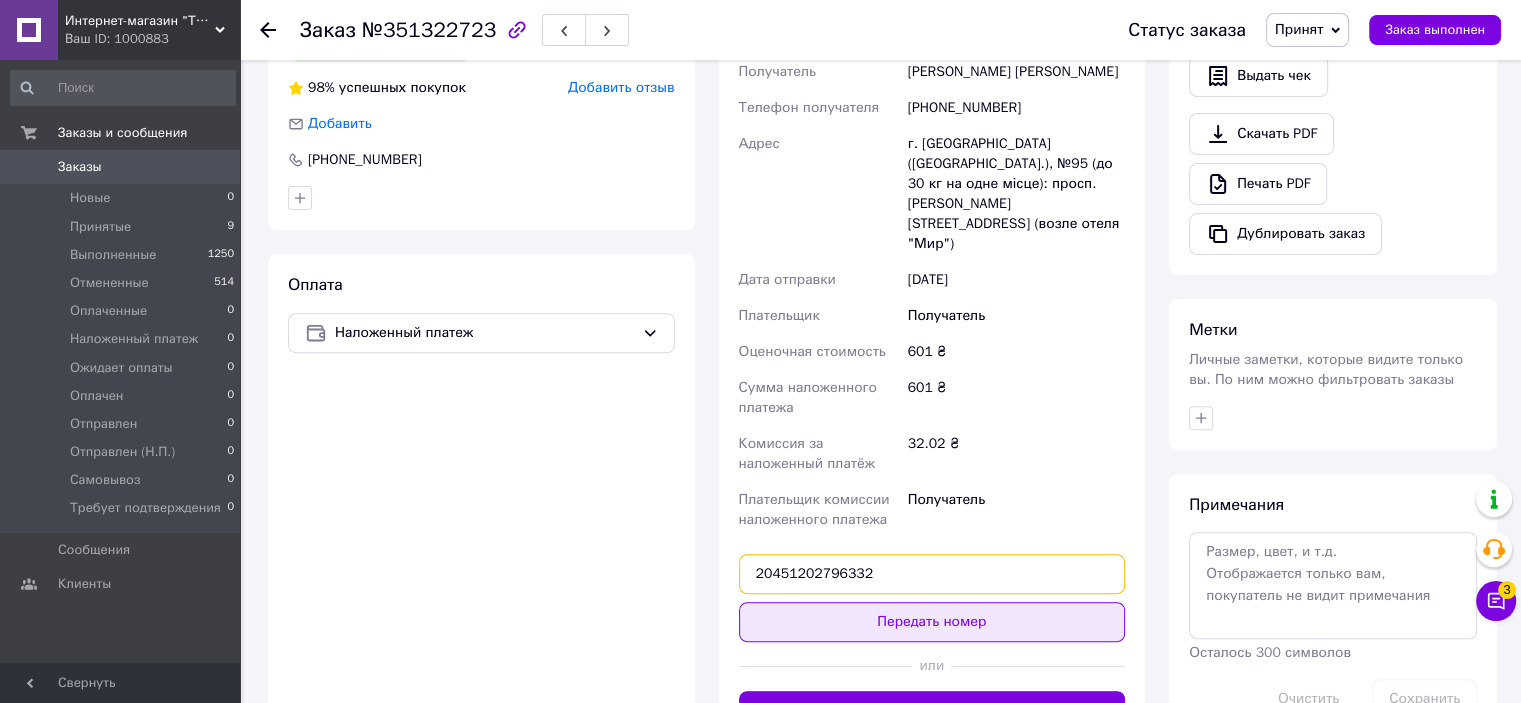 type on "20451202796332" 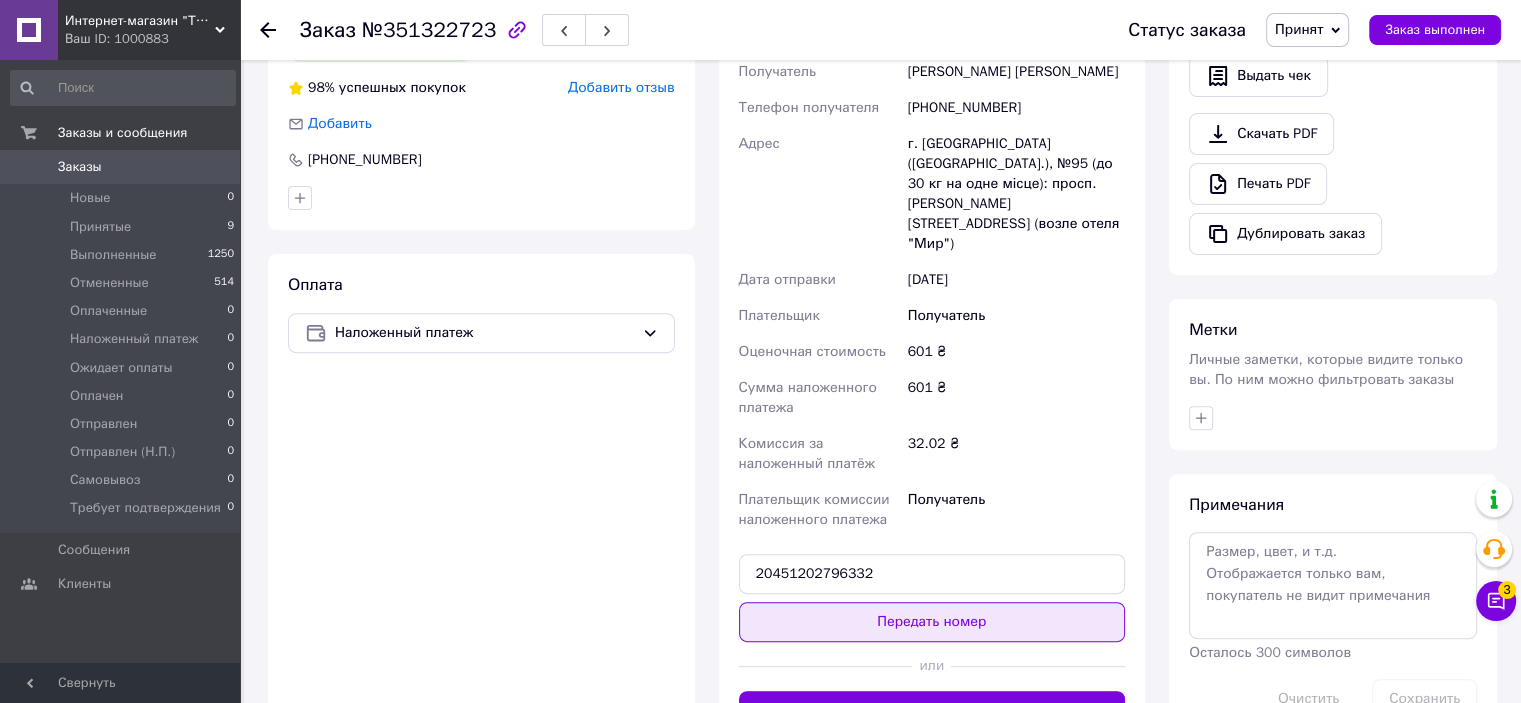 click on "Передать номер" at bounding box center [932, 622] 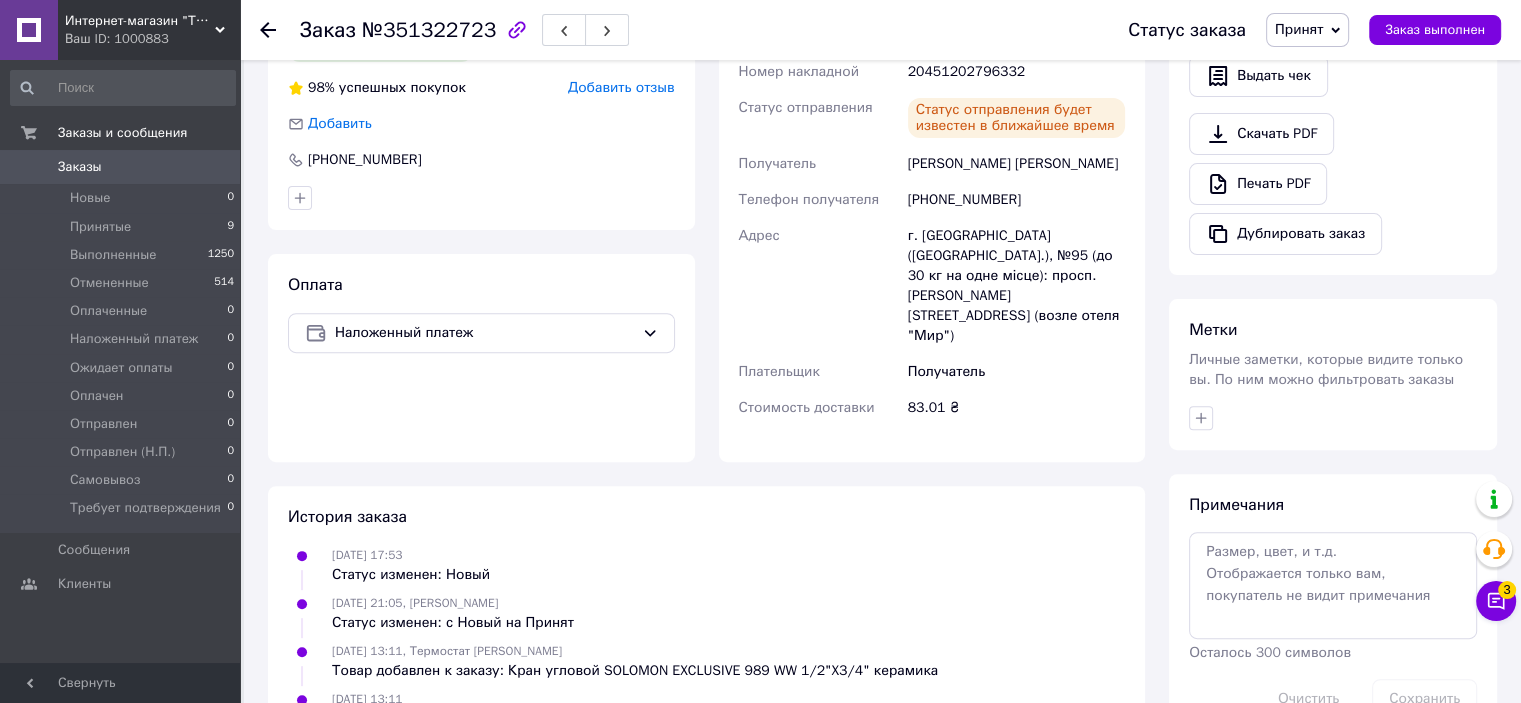 click 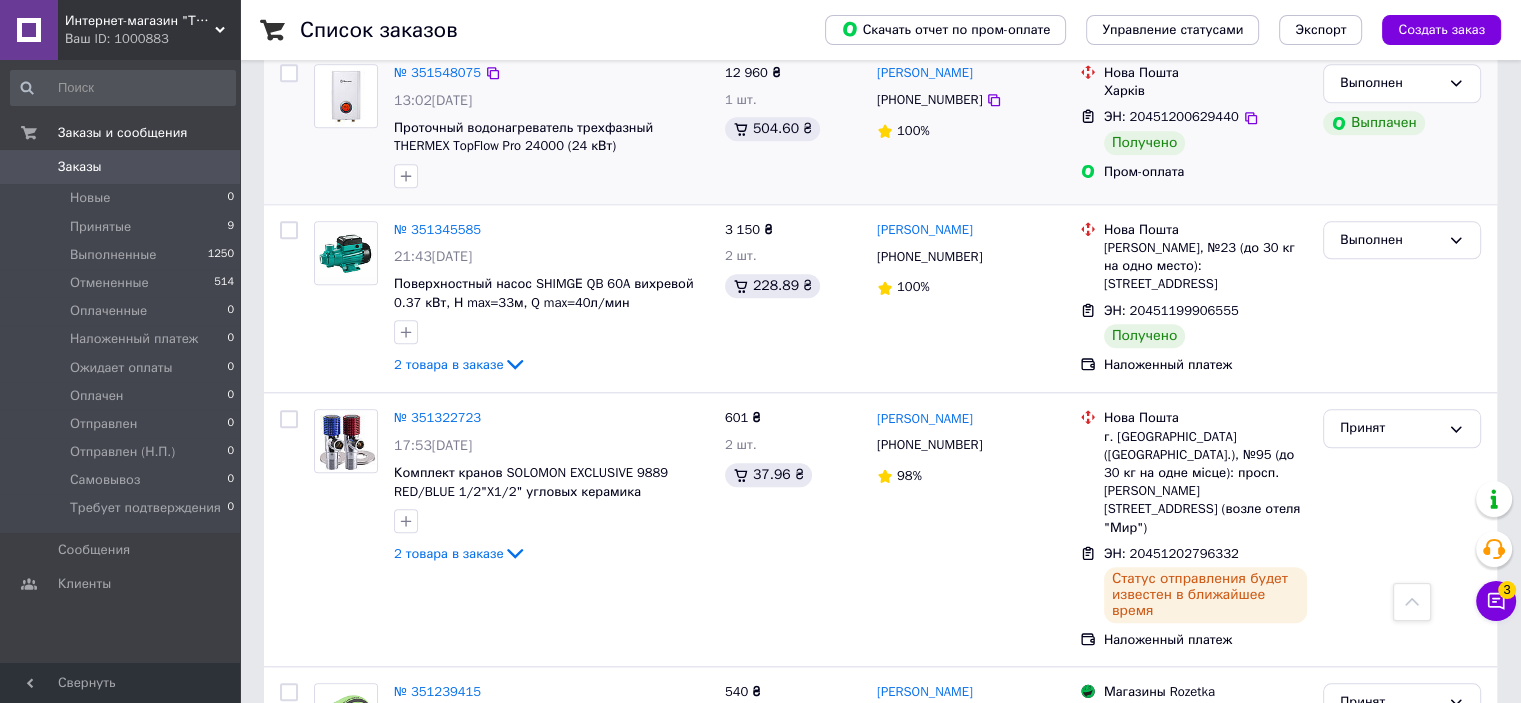 scroll, scrollTop: 2000, scrollLeft: 0, axis: vertical 